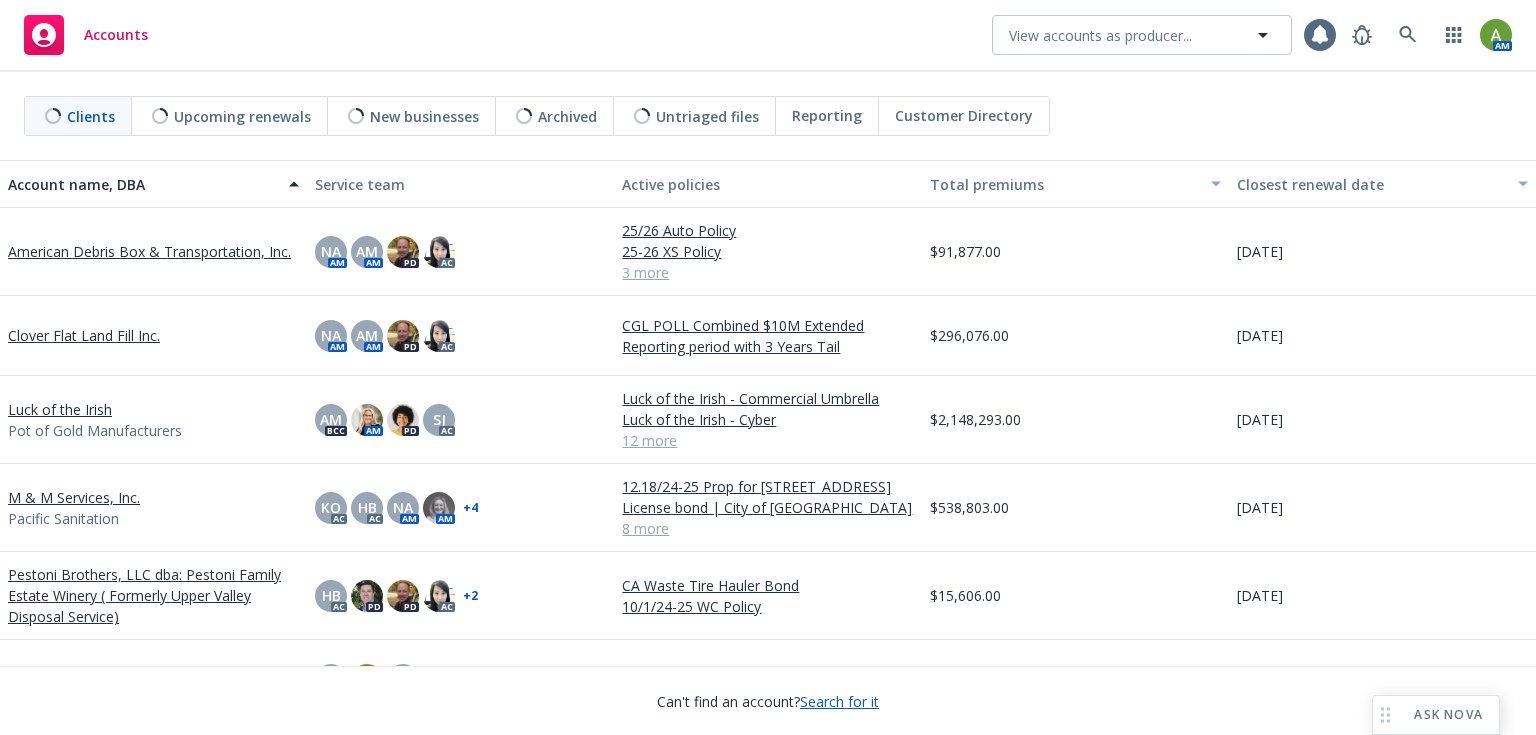 scroll, scrollTop: 0, scrollLeft: 0, axis: both 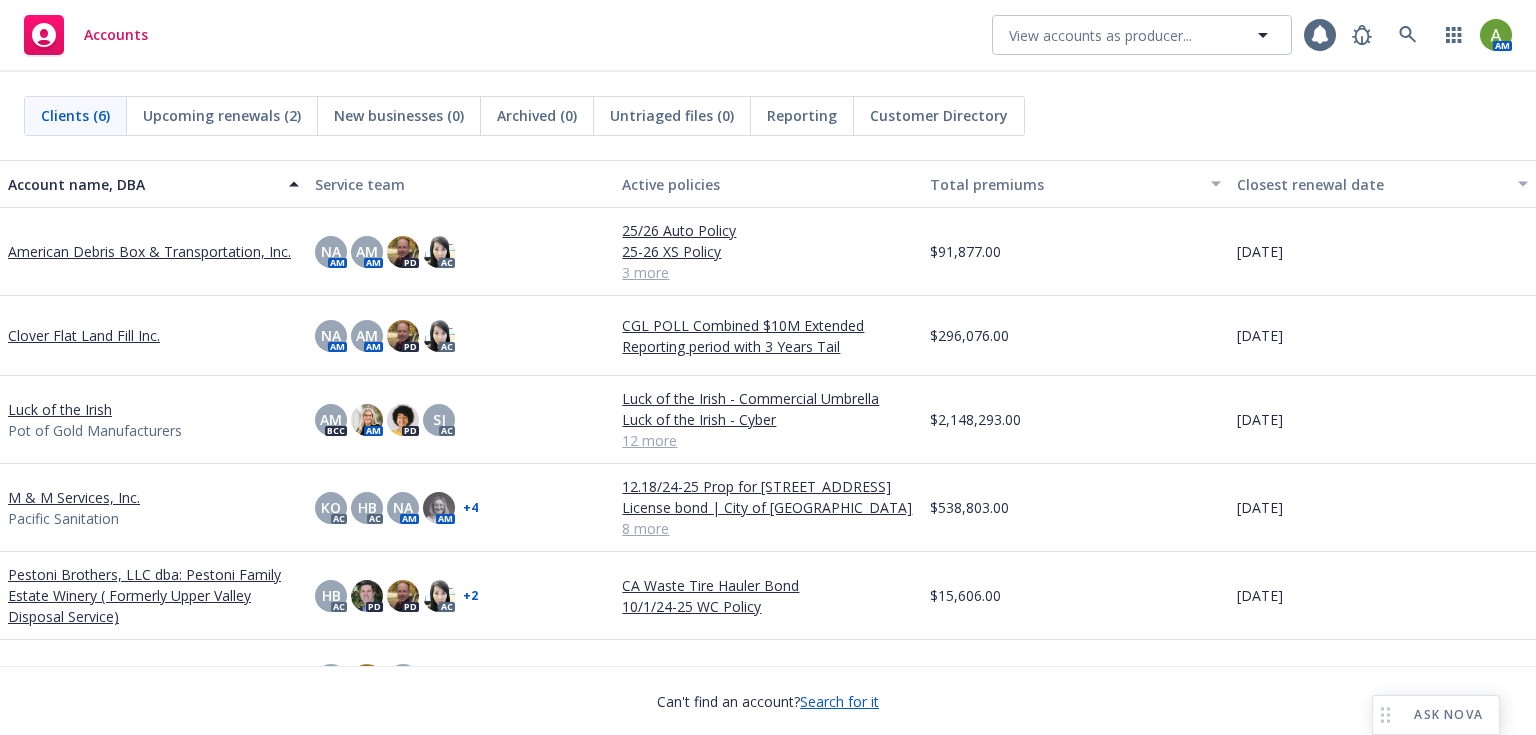 click on "M & M Services, Inc." at bounding box center (74, 497) 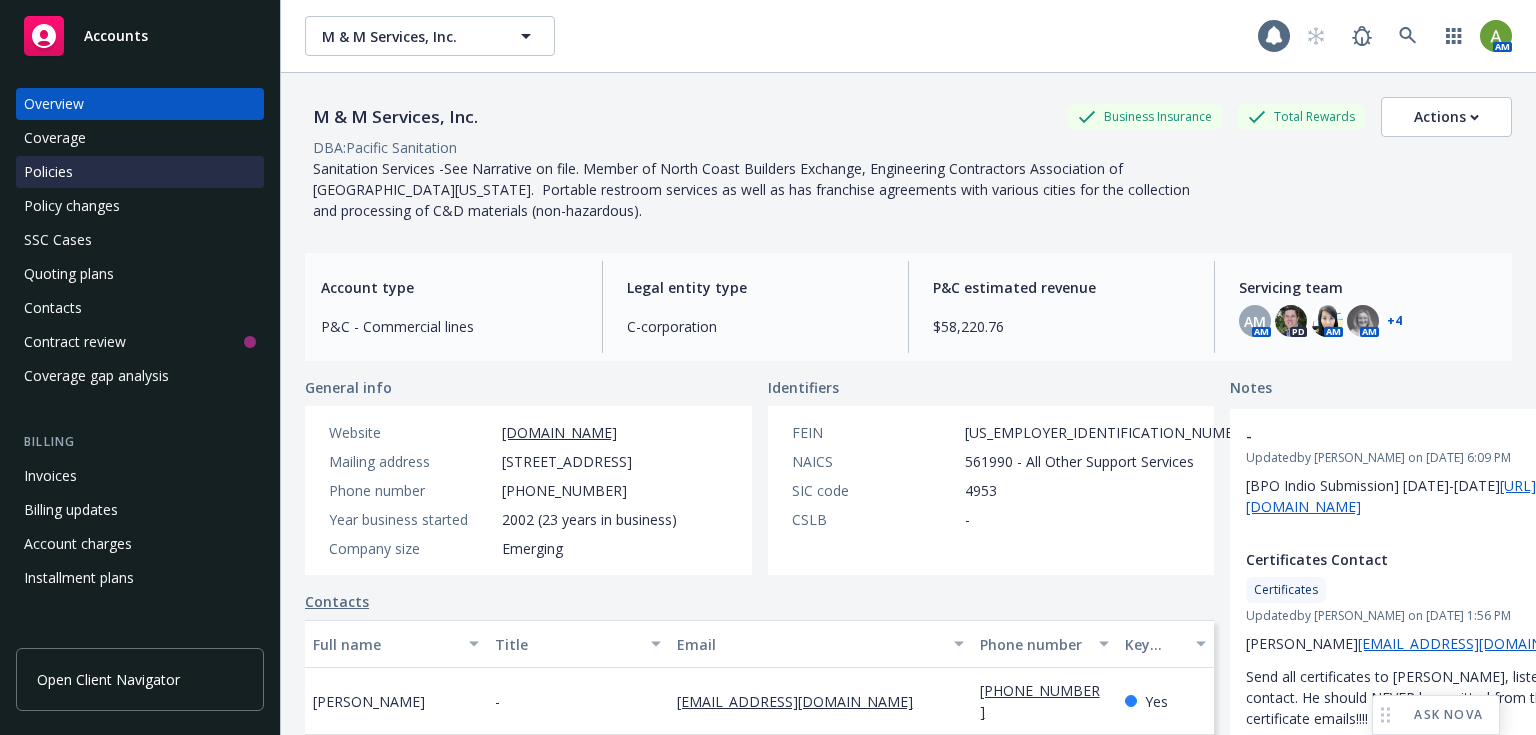 click on "Policies" at bounding box center [140, 172] 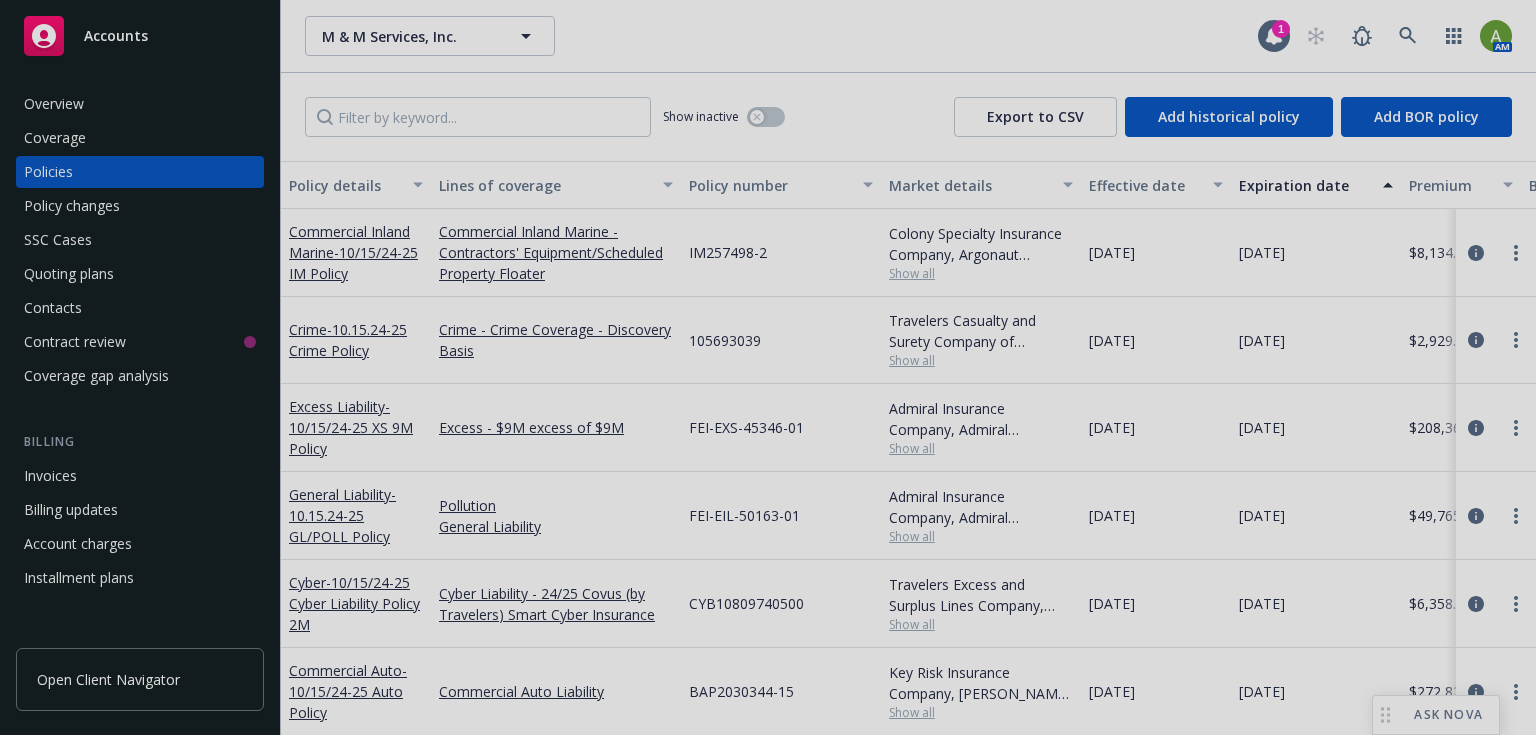 click at bounding box center (768, 367) 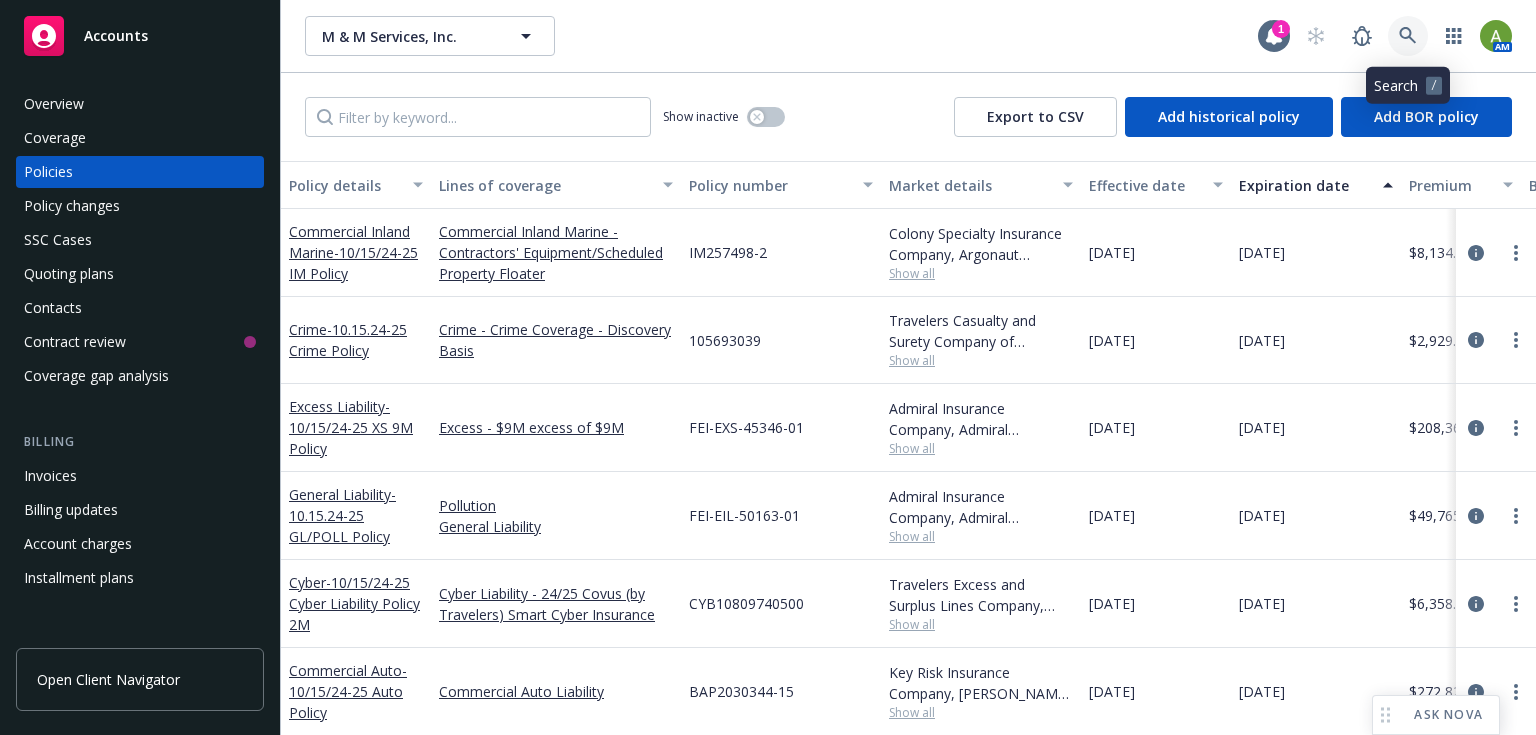 click at bounding box center (1408, 36) 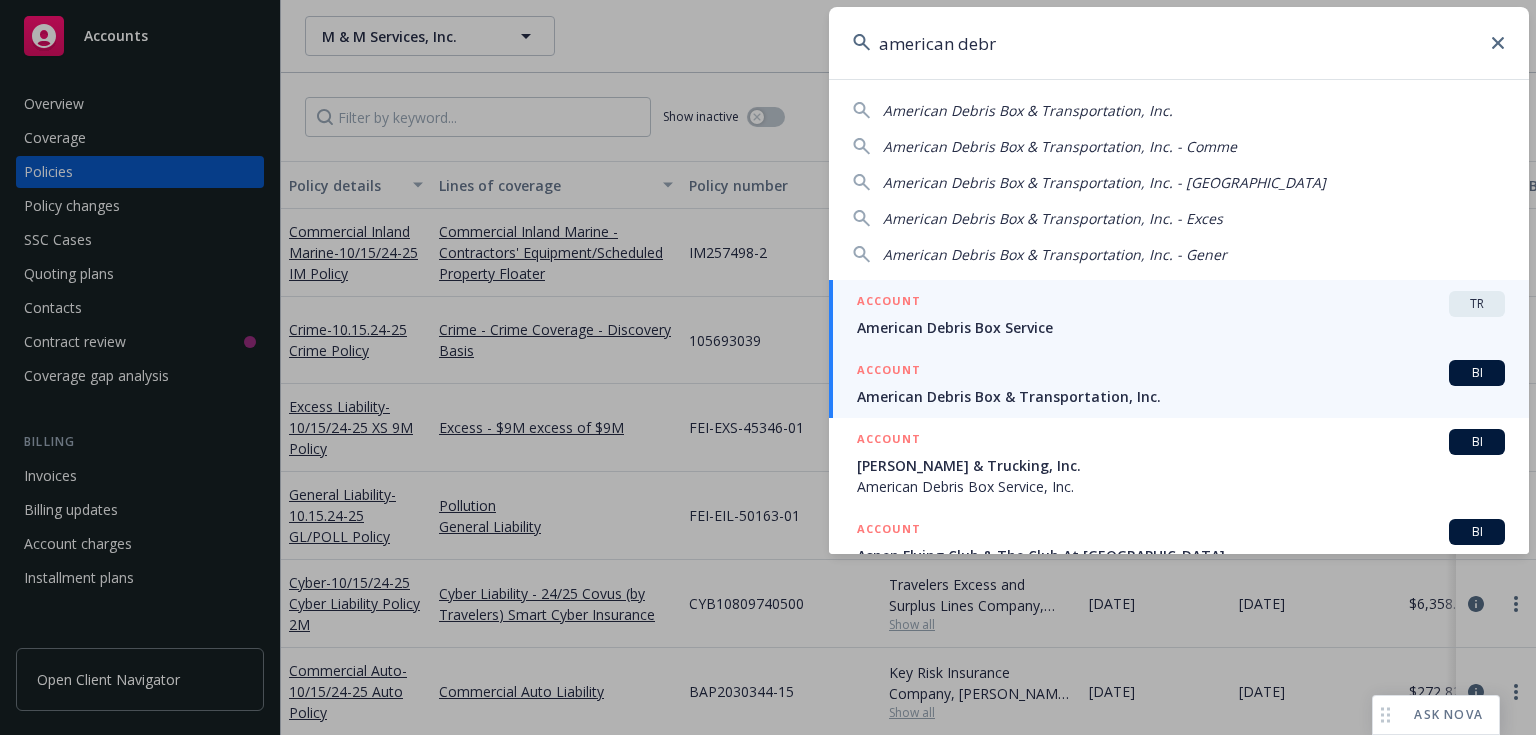 type on "american debr" 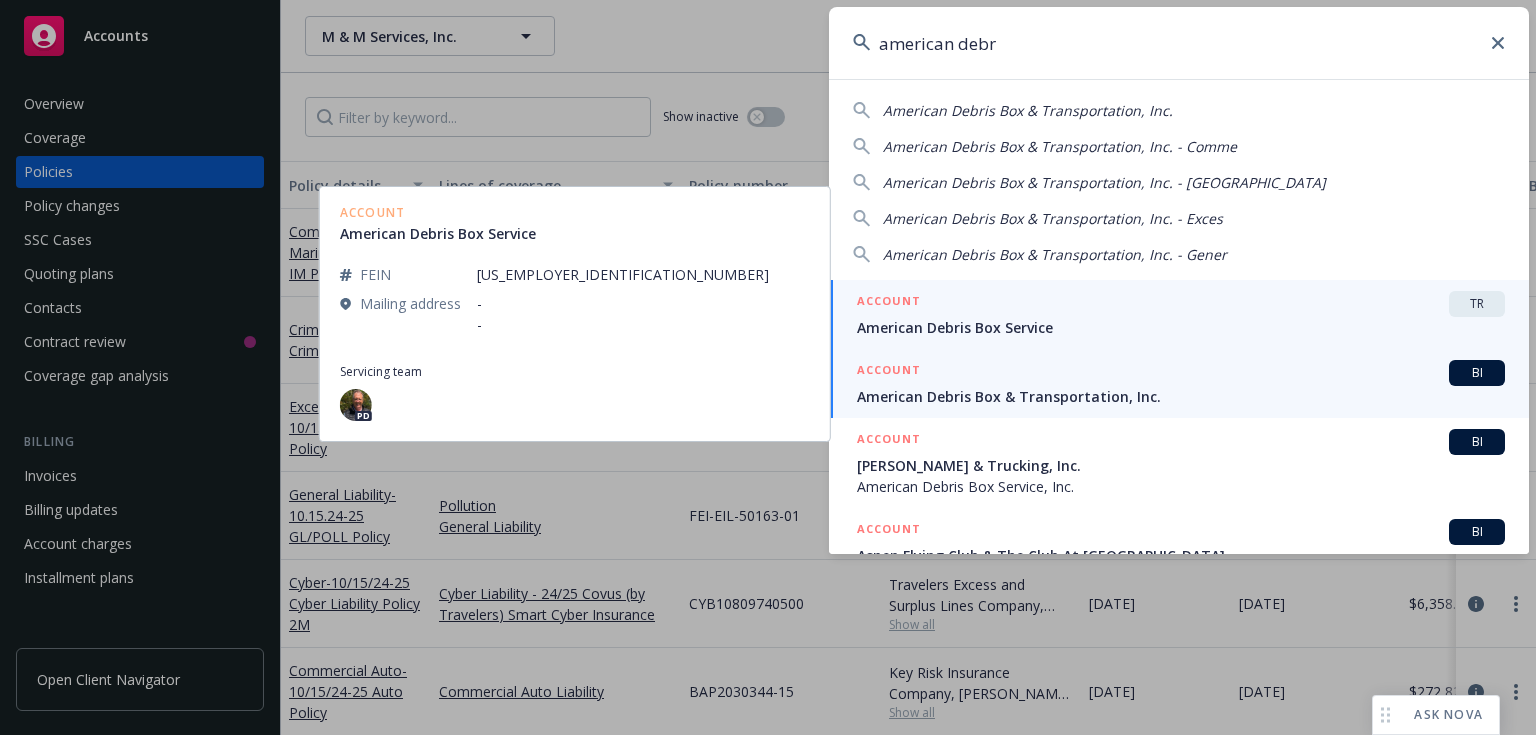 click on "American Debris Box & Transportation, Inc." at bounding box center (1181, 396) 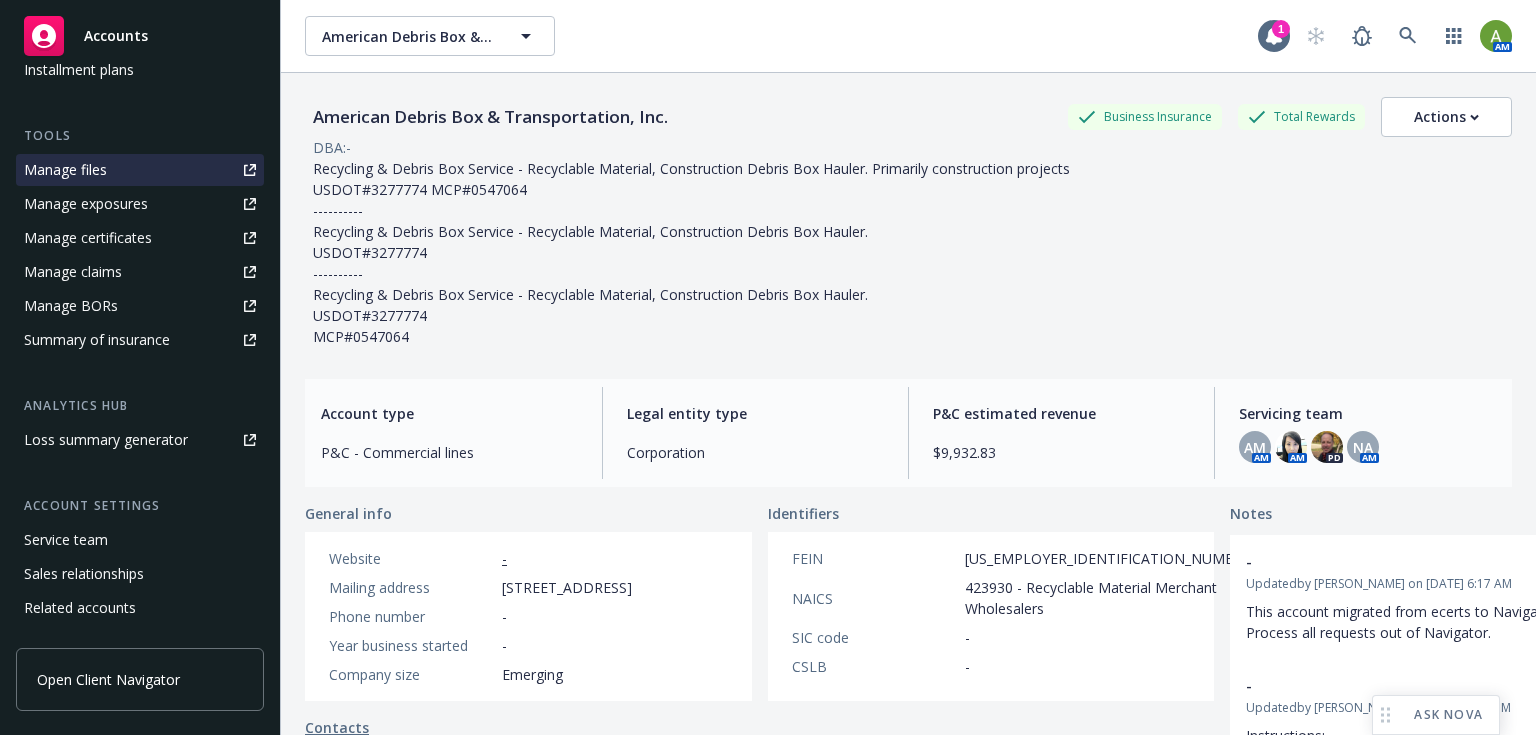 scroll, scrollTop: 480, scrollLeft: 0, axis: vertical 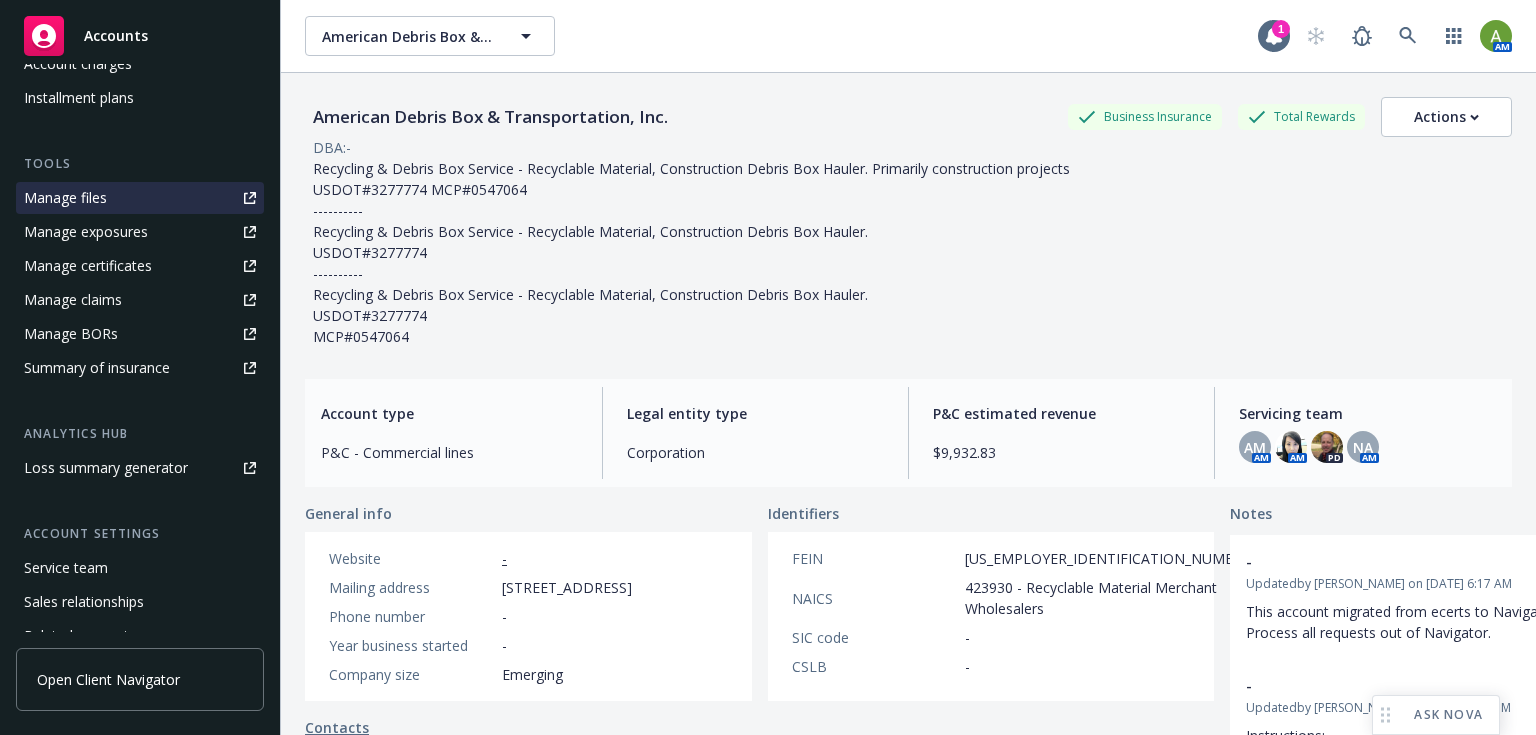 click on "Manage files" at bounding box center (140, 198) 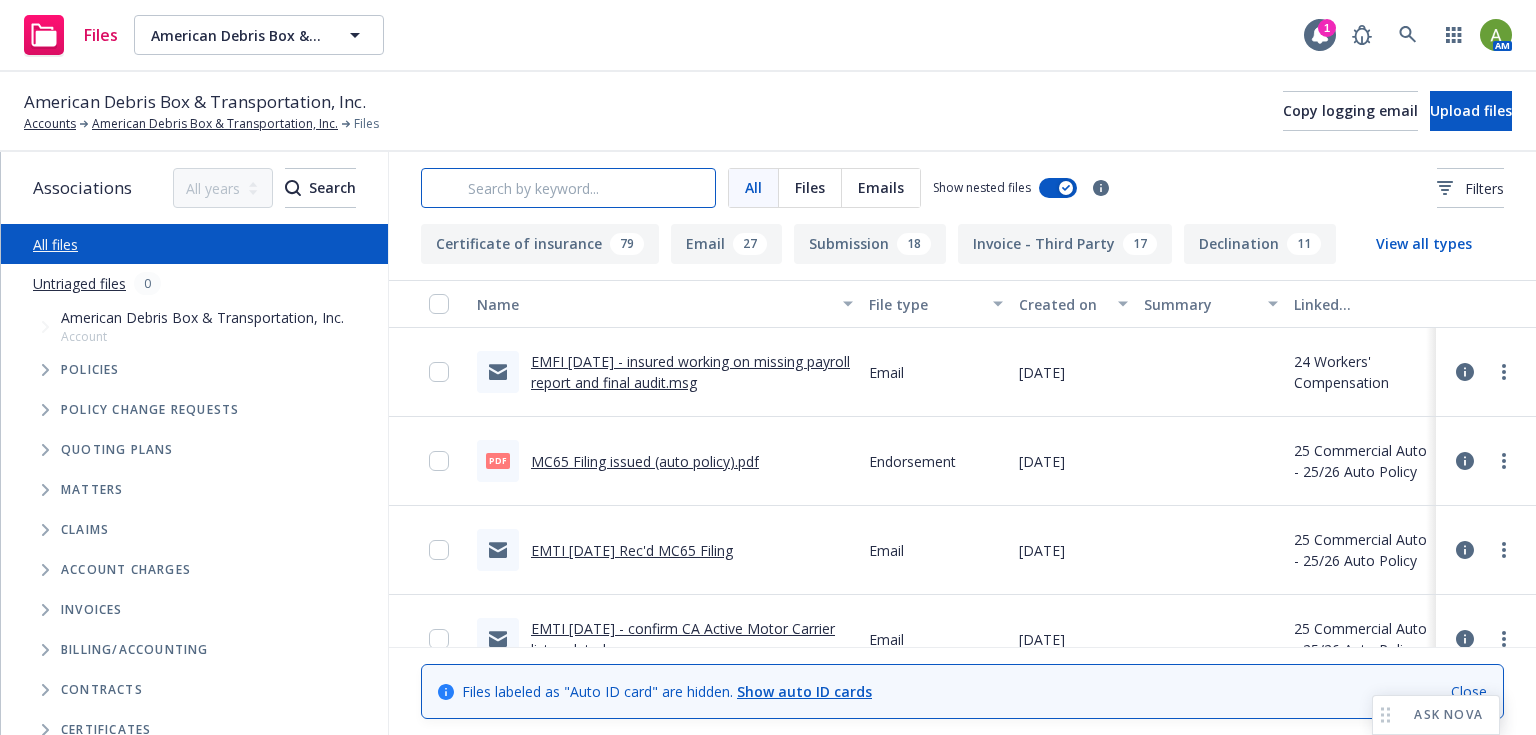 scroll, scrollTop: 0, scrollLeft: 0, axis: both 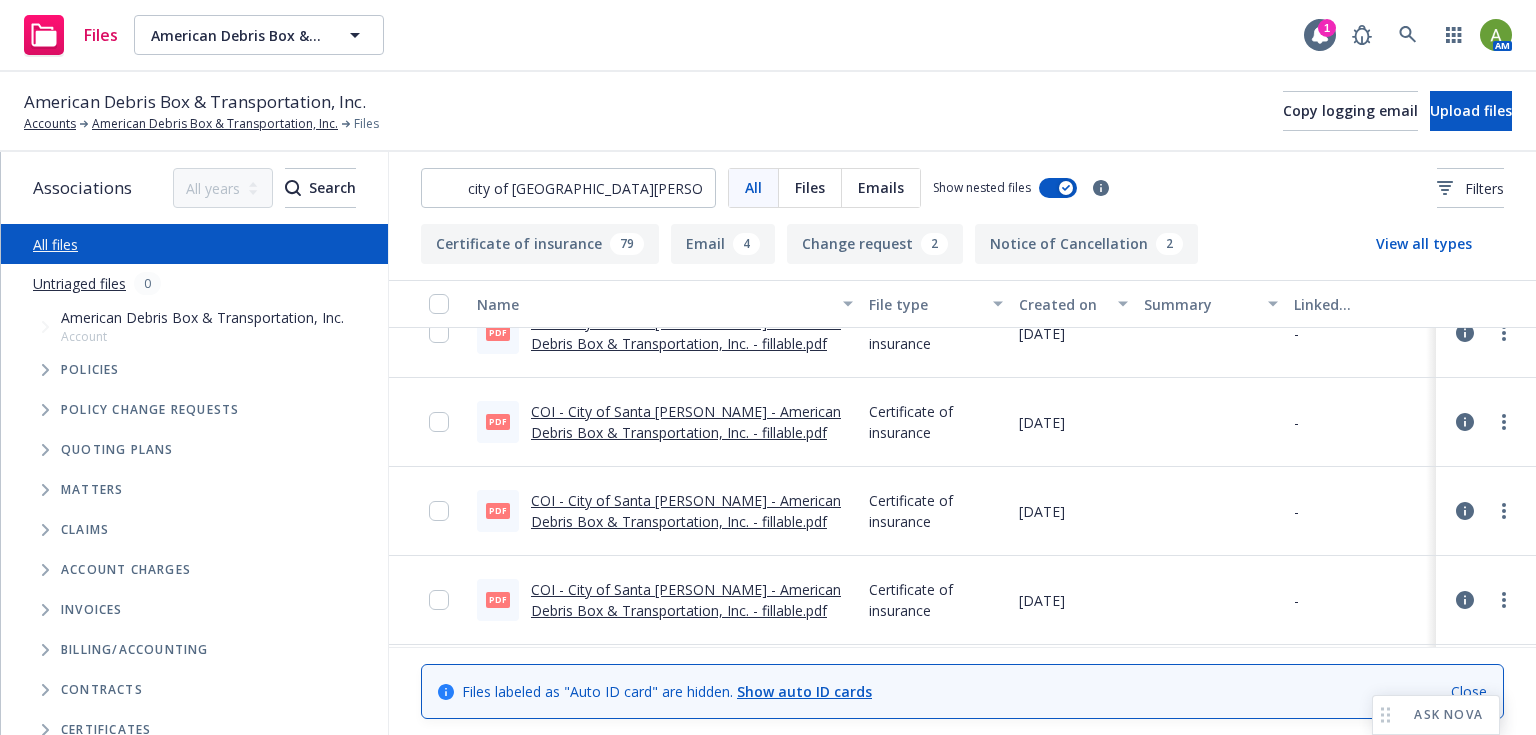 click on "COI - City of Santa Rosa - American Debris Box & Transportation, Inc. - fillable.pdf" at bounding box center [686, 600] 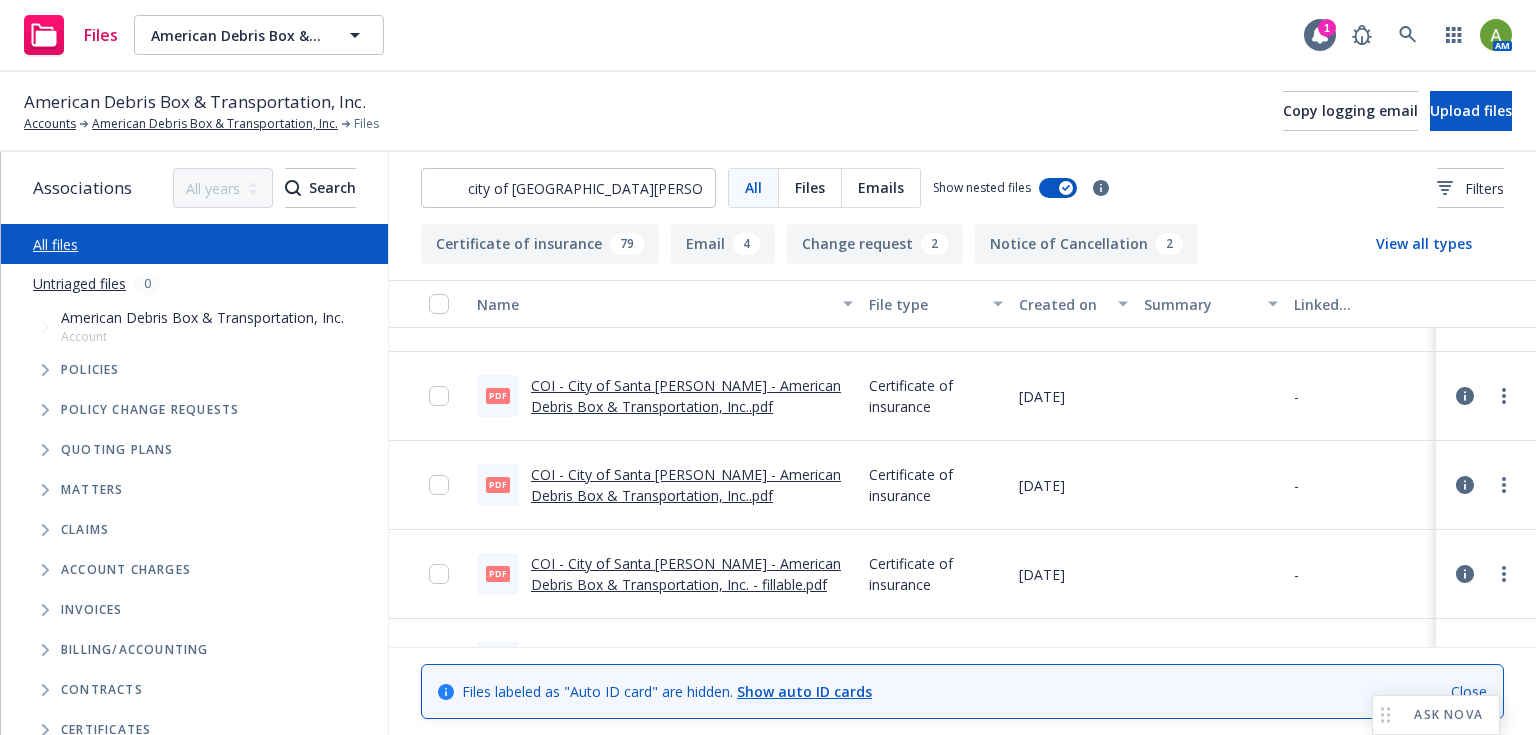 scroll, scrollTop: 240, scrollLeft: 0, axis: vertical 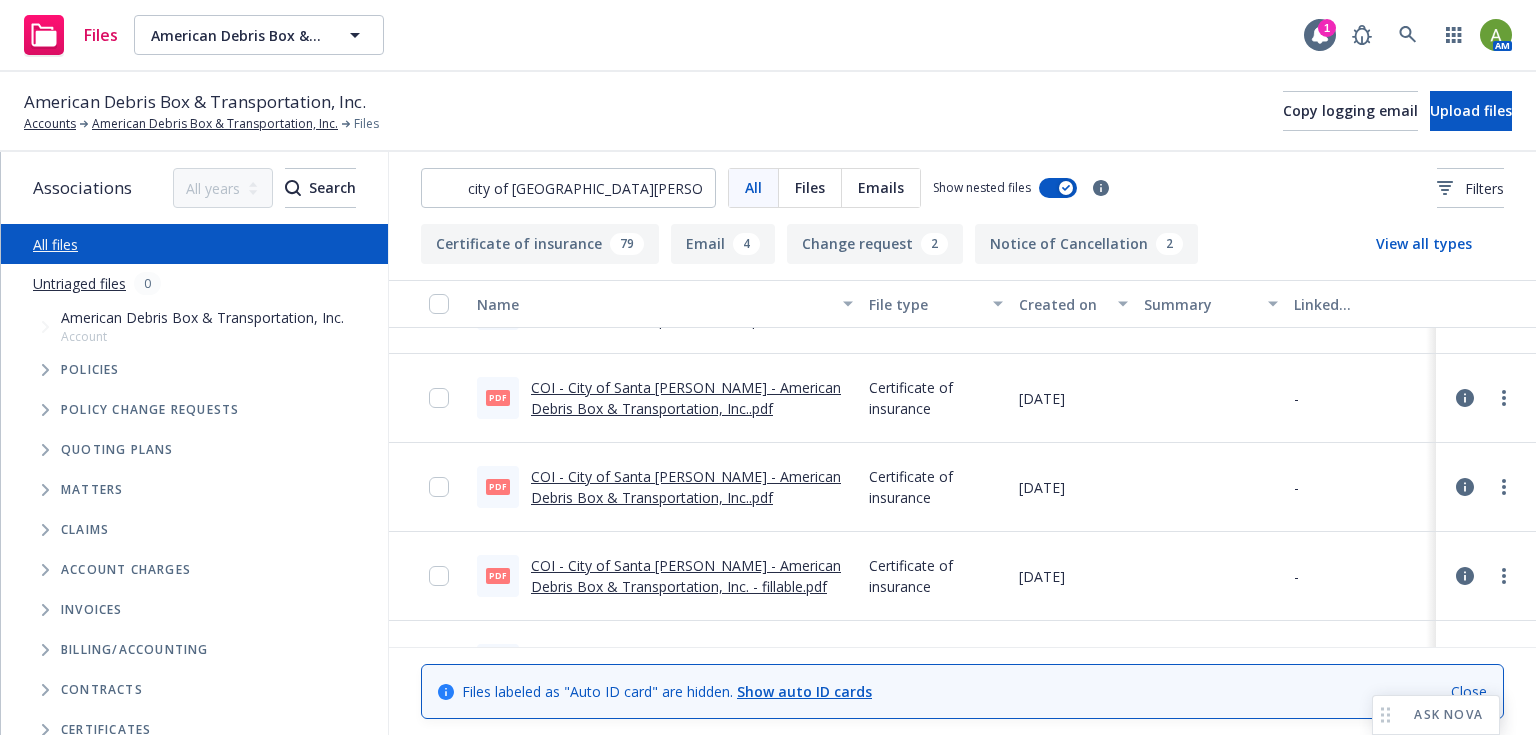 click on "COI - City of Santa Rosa - American Debris Box & Transportation, Inc..pdf" at bounding box center (686, 487) 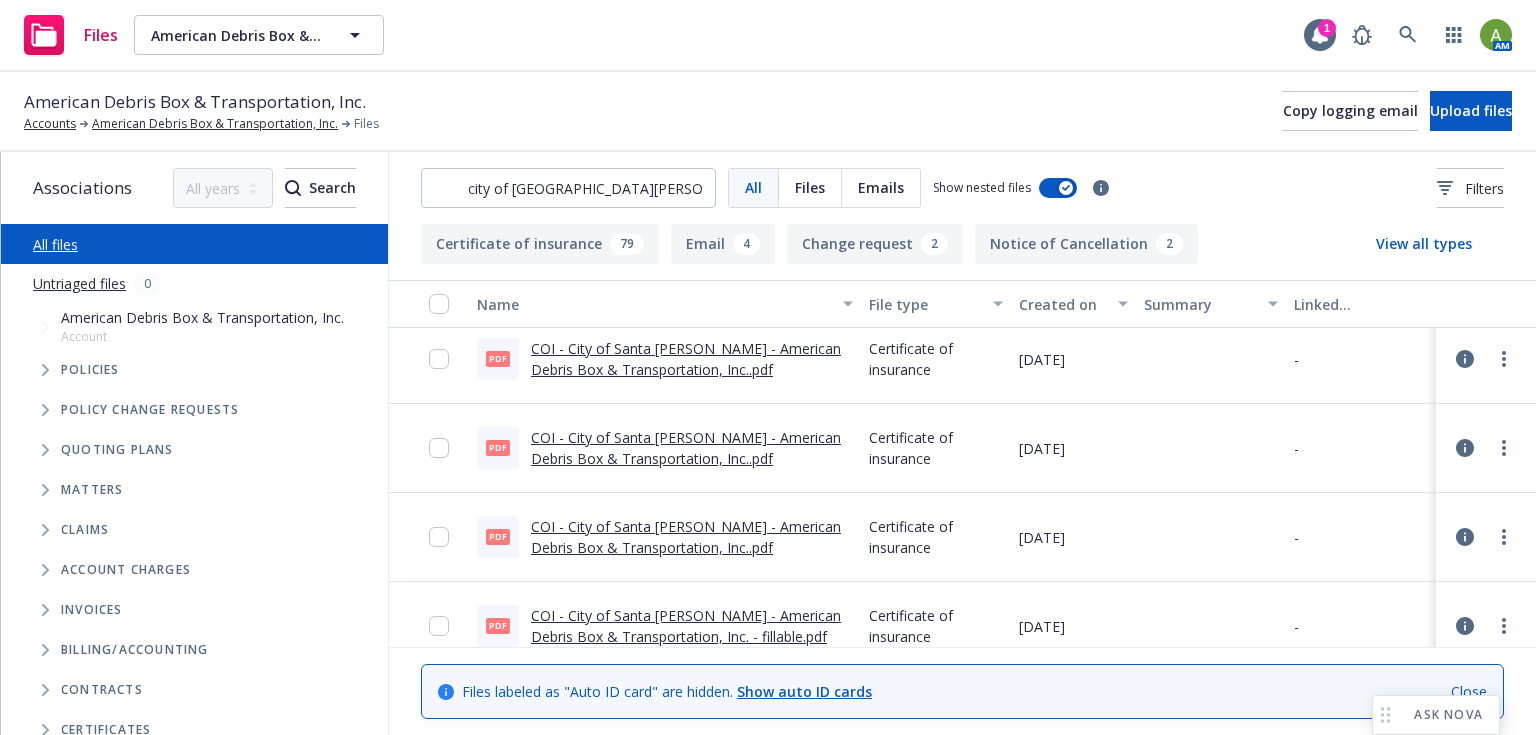 scroll, scrollTop: 240, scrollLeft: 0, axis: vertical 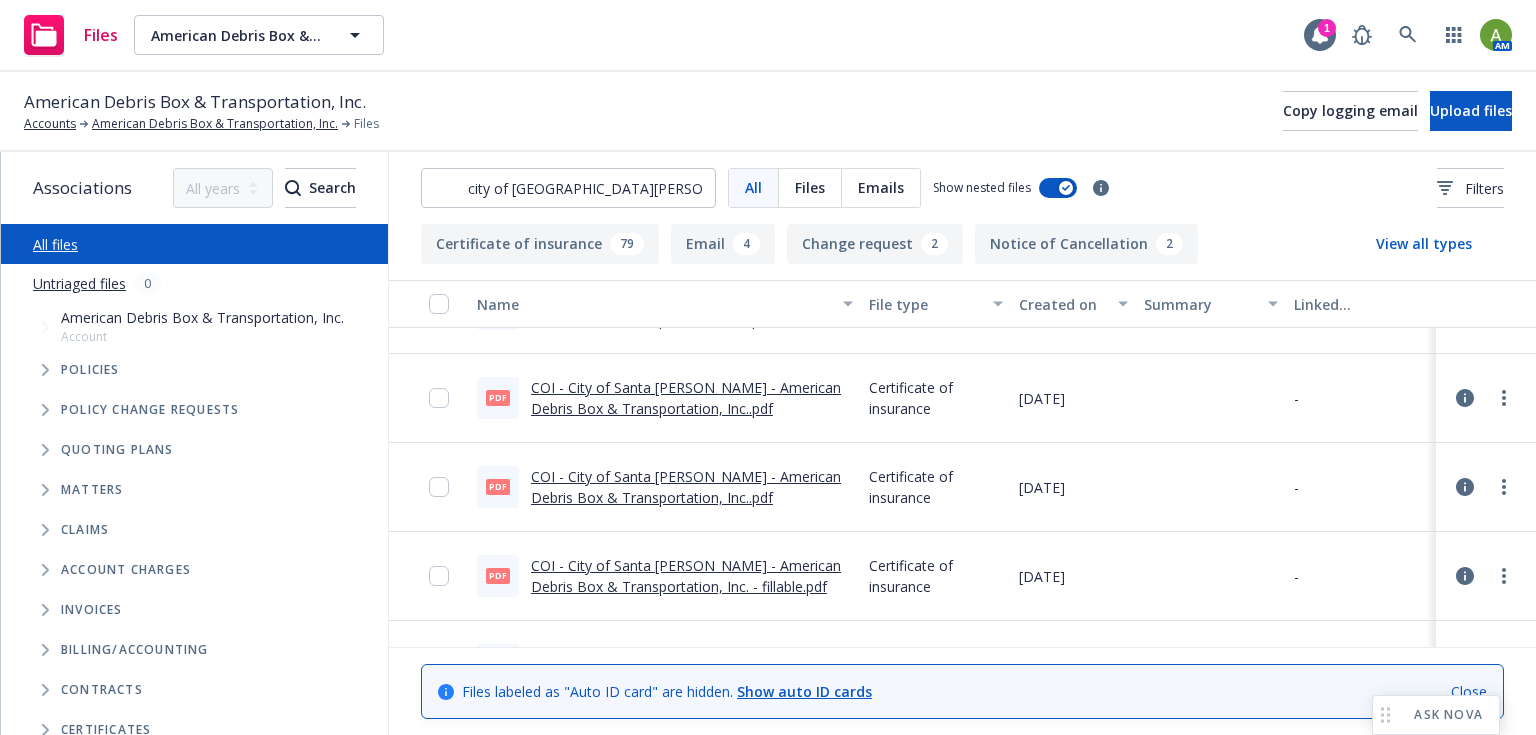 click on "COI - City of Santa Rosa - American Debris Box & Transportation, Inc..pdf" at bounding box center (686, 398) 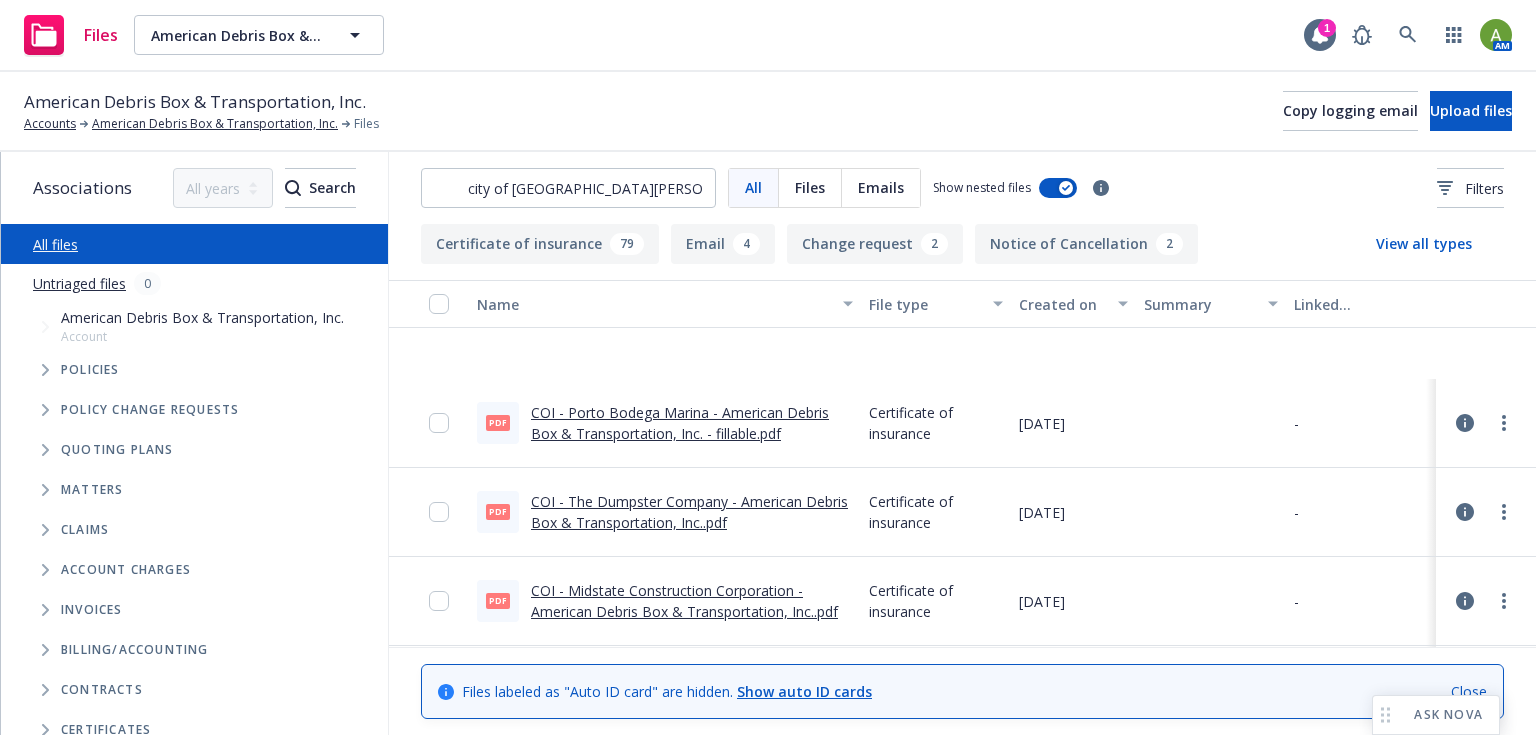 scroll, scrollTop: 2800, scrollLeft: 0, axis: vertical 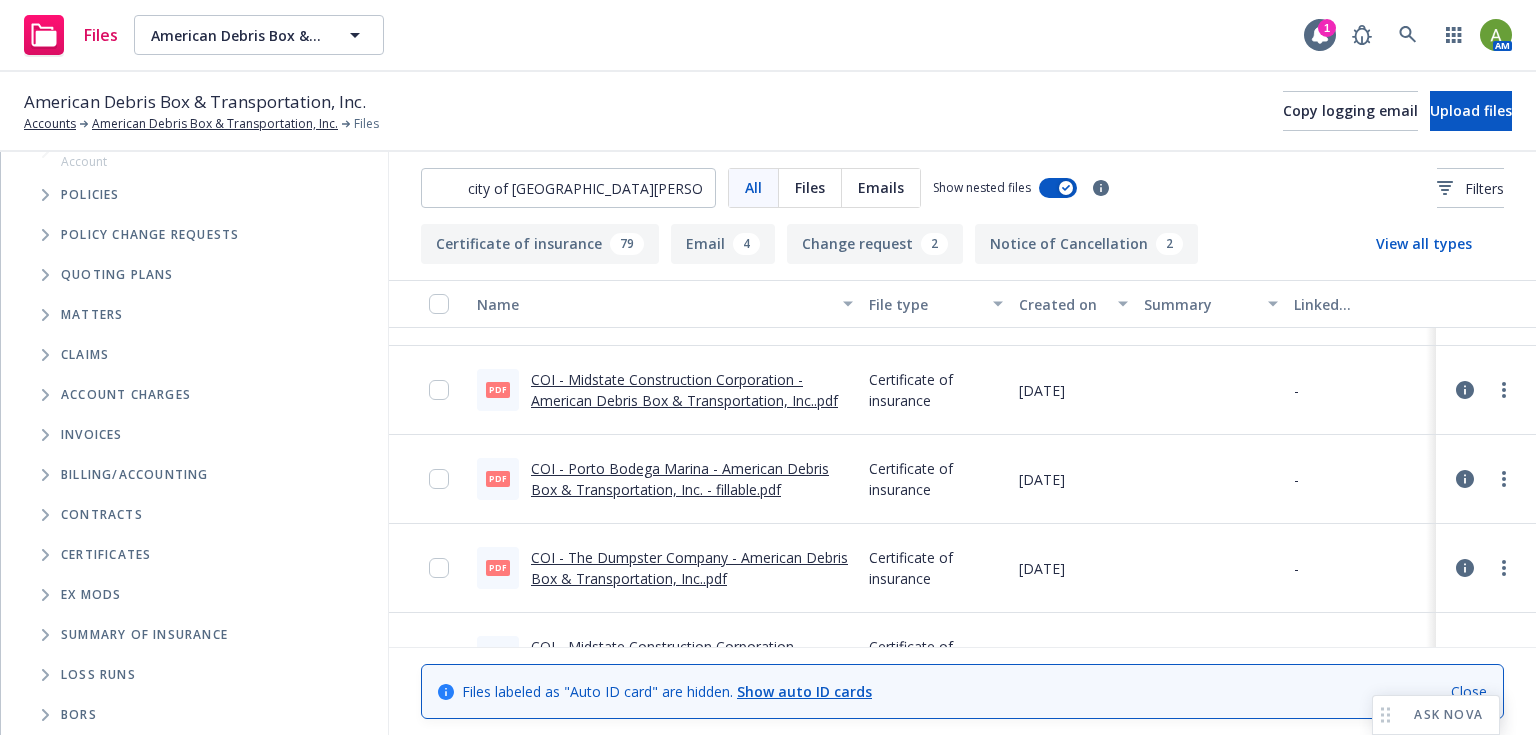 click at bounding box center (45, 555) 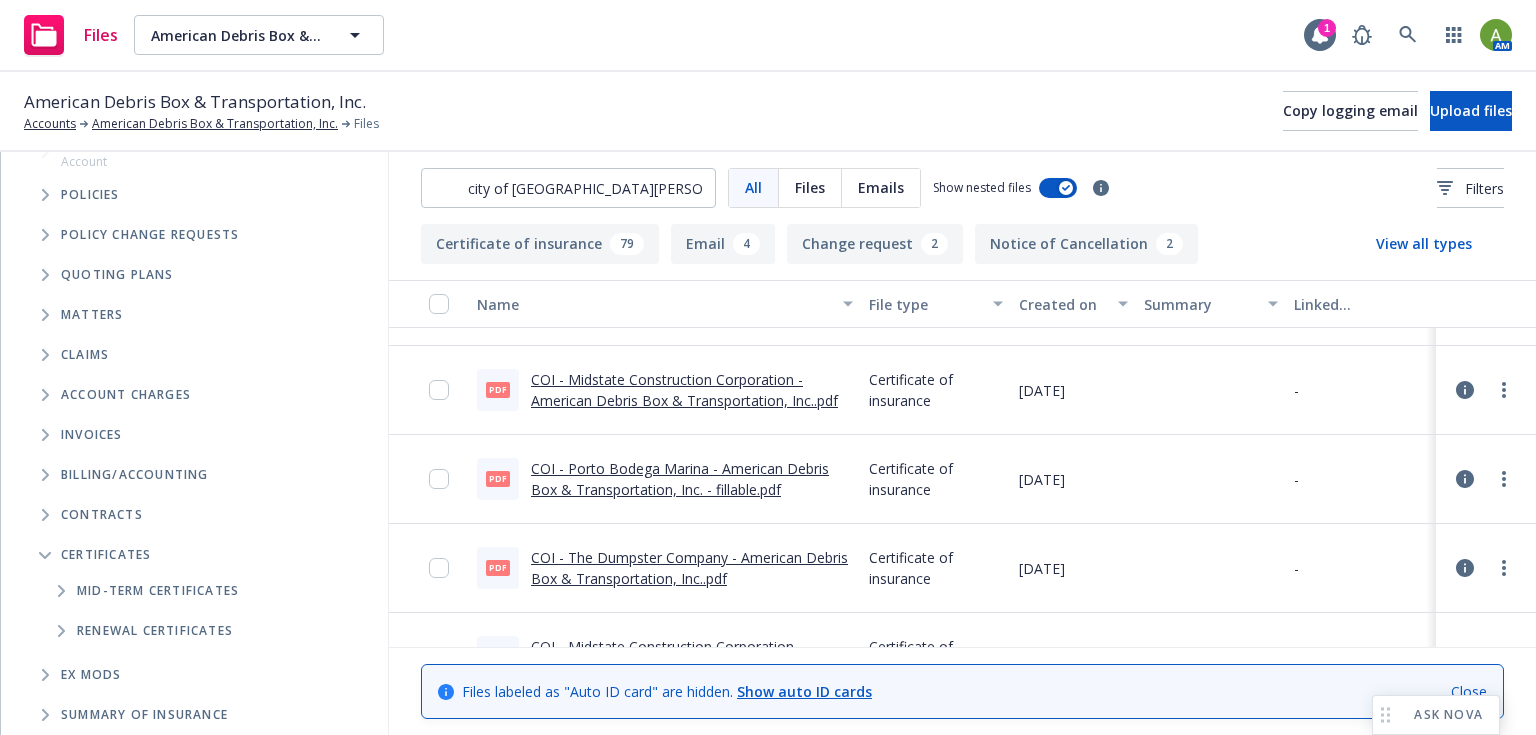 click 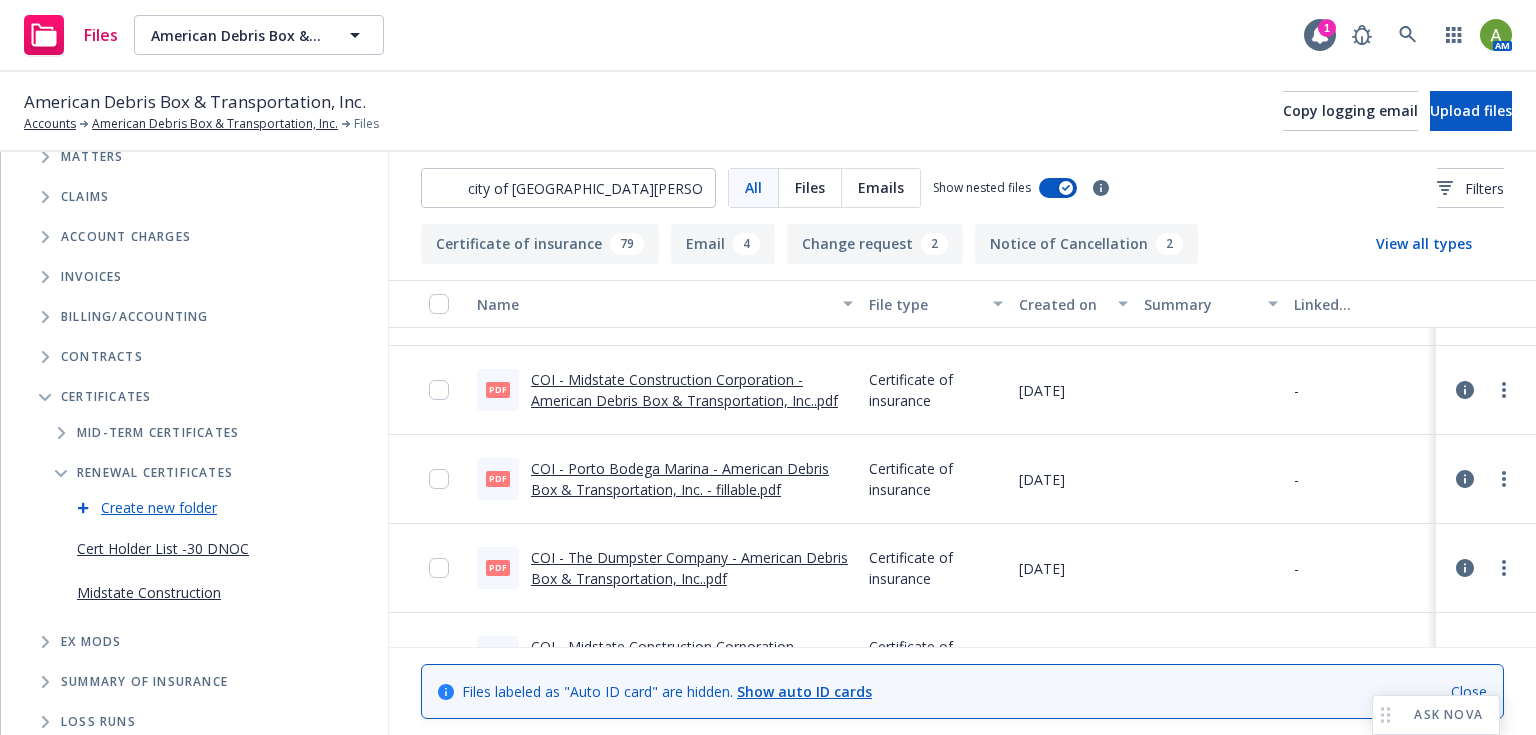 scroll, scrollTop: 335, scrollLeft: 0, axis: vertical 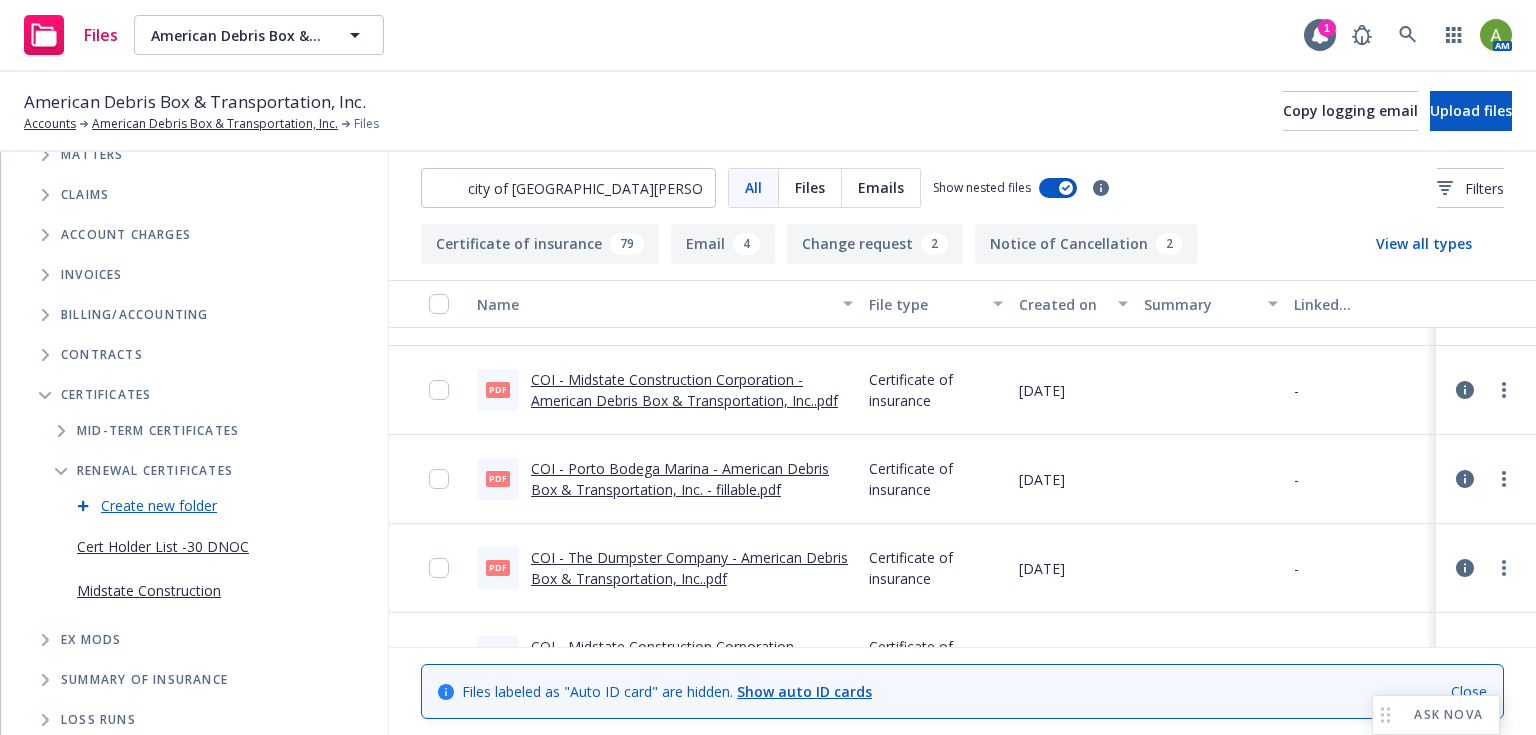 click at bounding box center [61, 431] 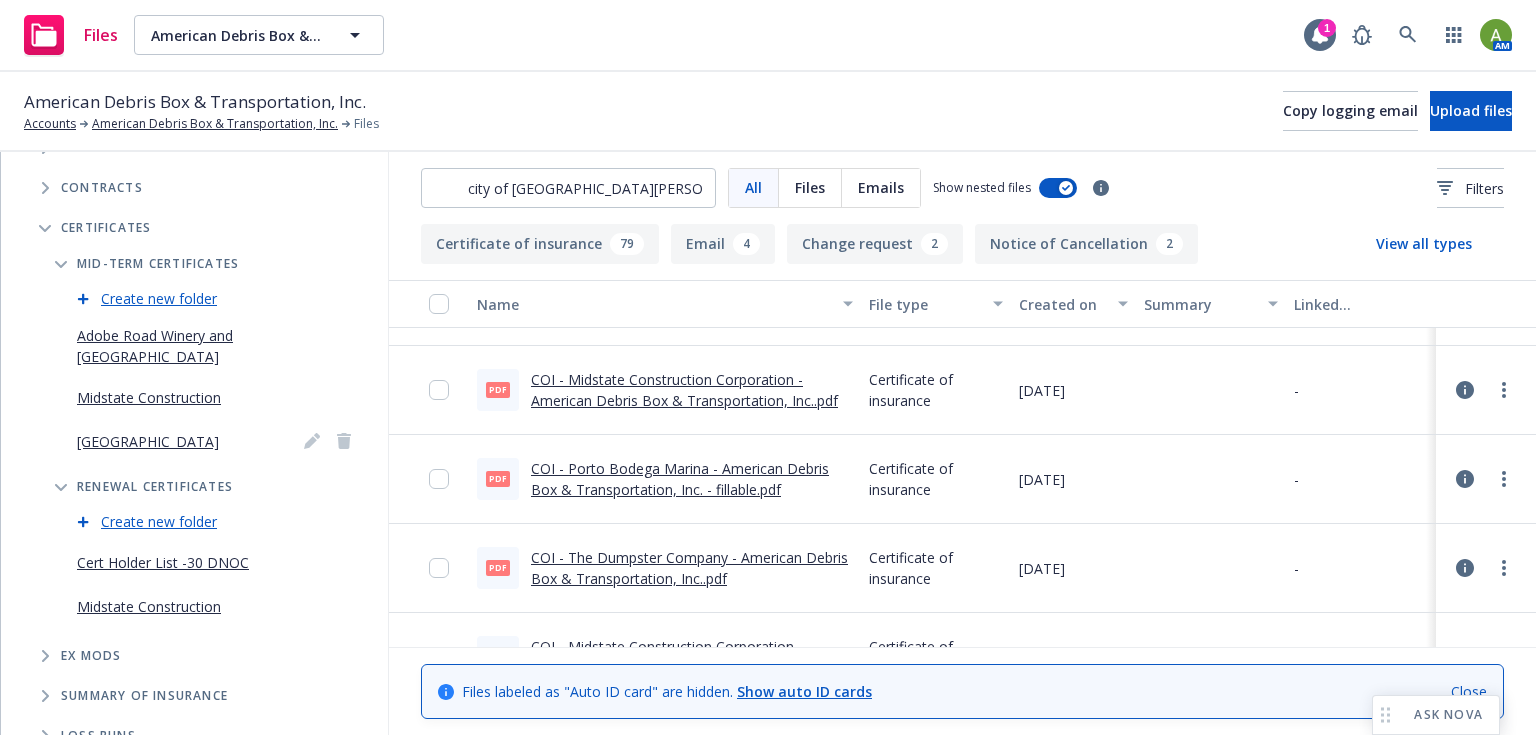 scroll, scrollTop: 323, scrollLeft: 0, axis: vertical 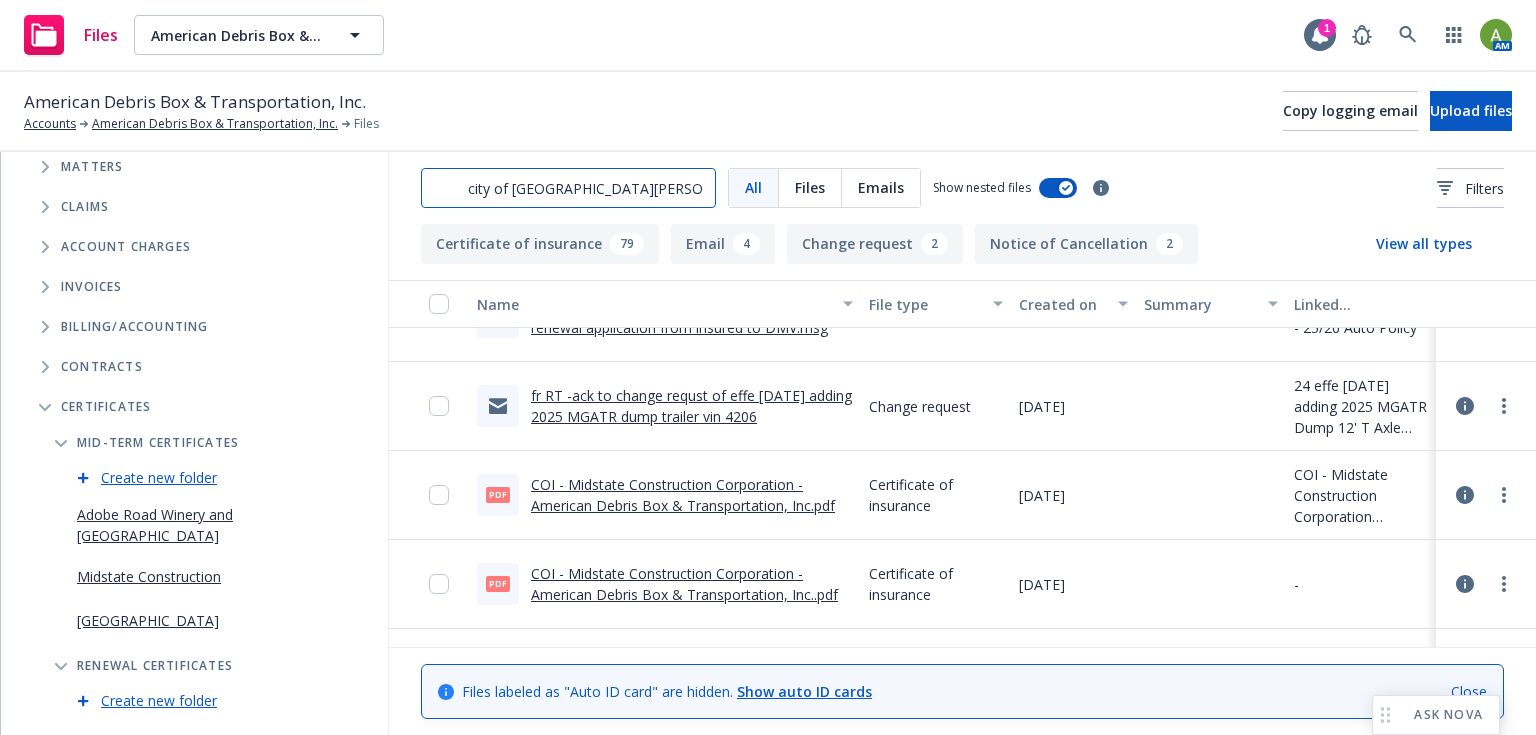 click at bounding box center [568, 188] 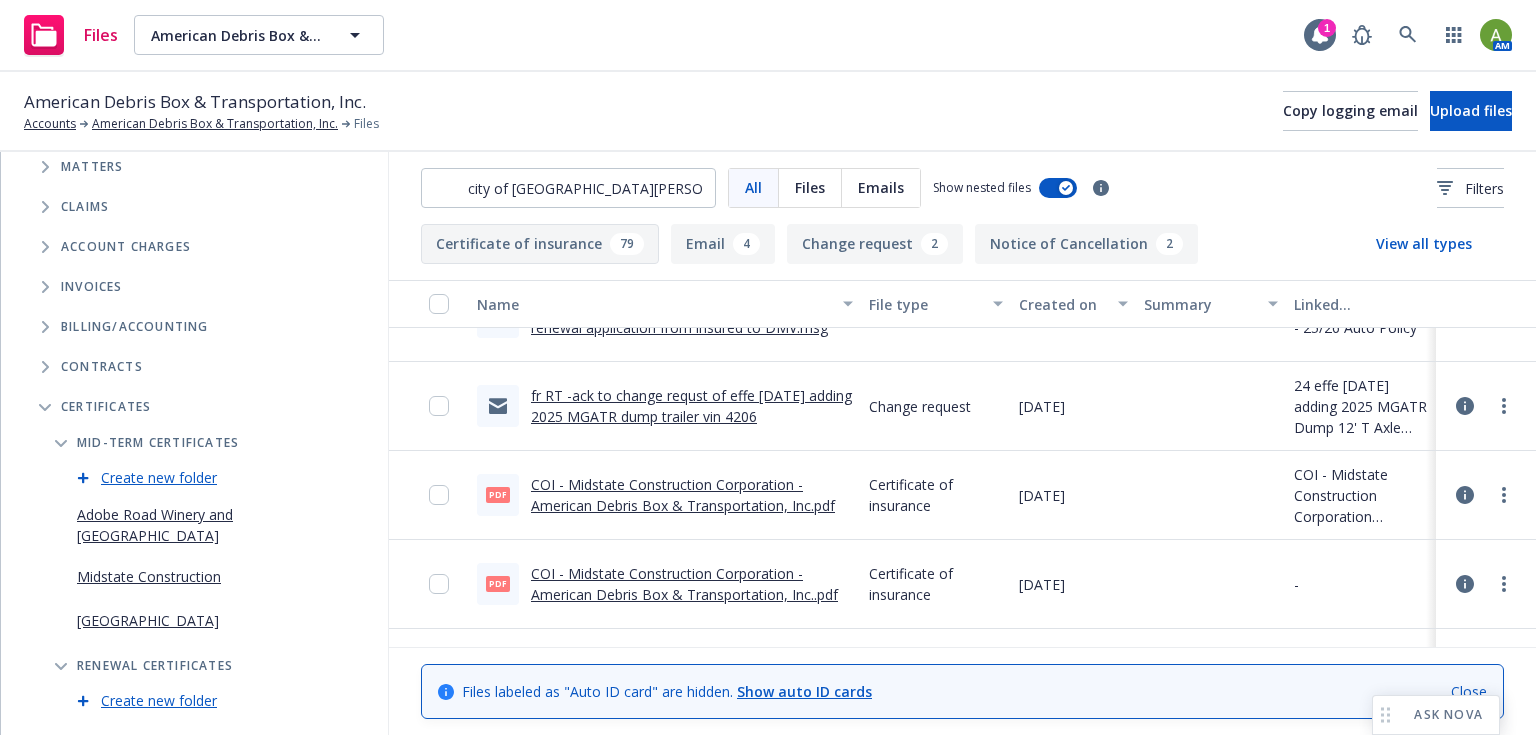 click on "79" at bounding box center (627, 244) 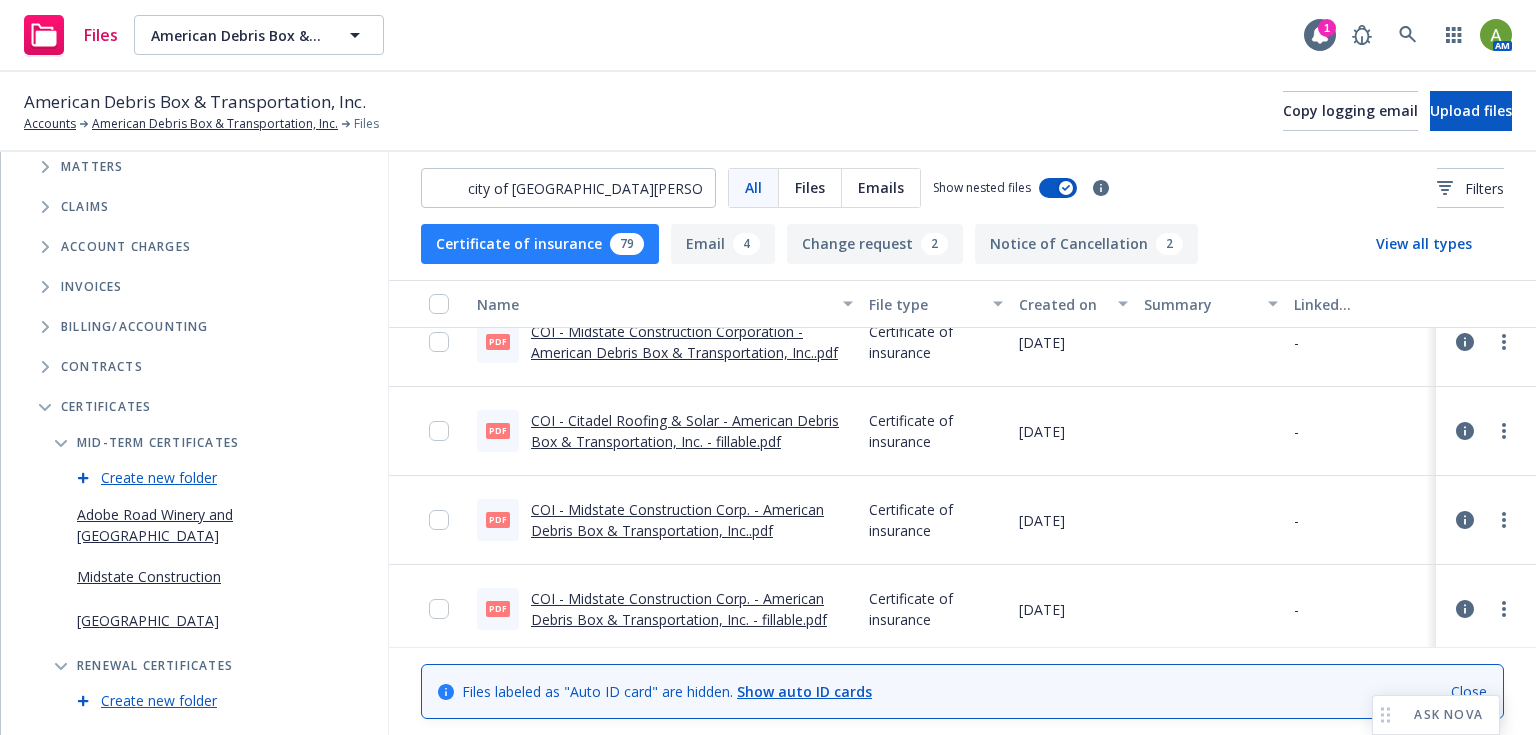 scroll, scrollTop: 2160, scrollLeft: 0, axis: vertical 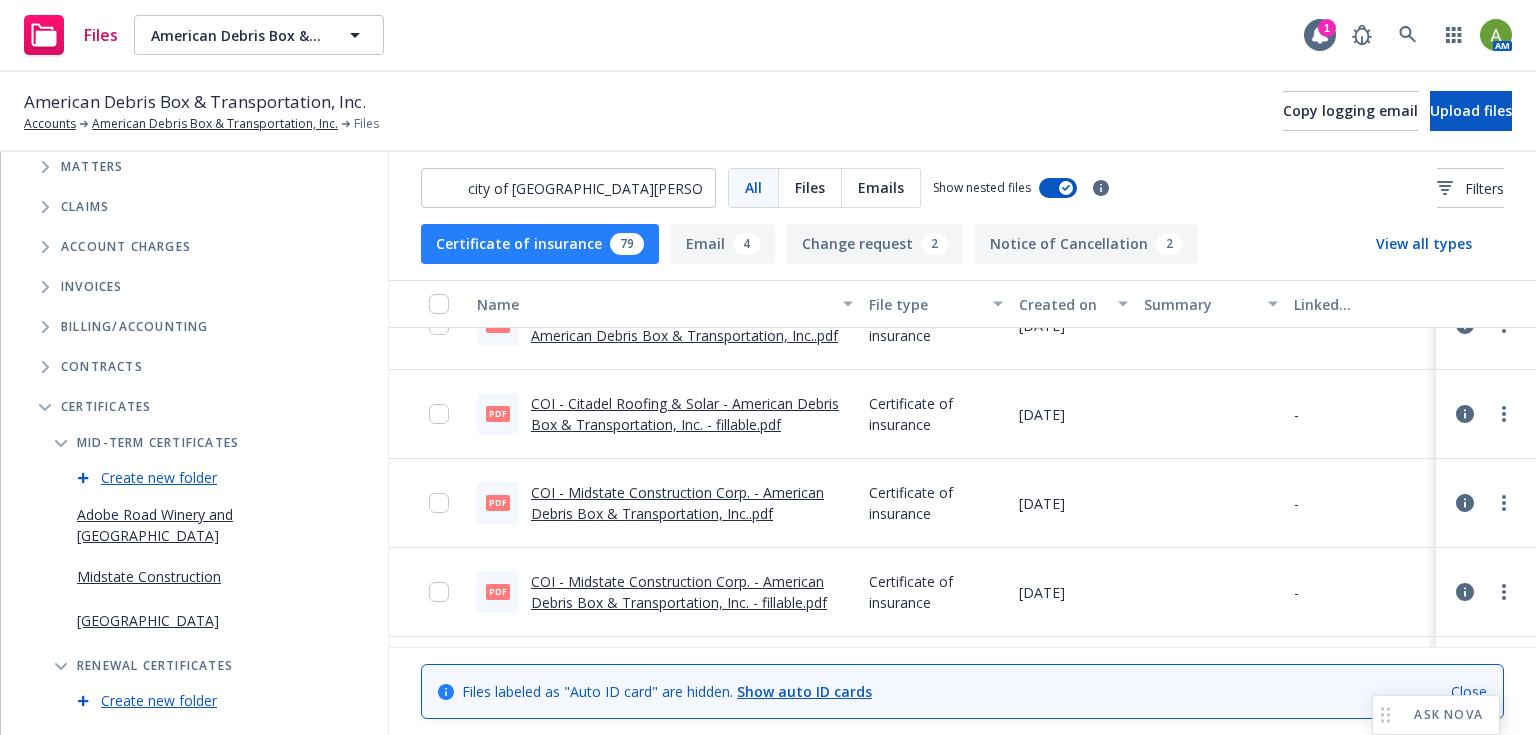 click on "Created on" at bounding box center (1062, 304) 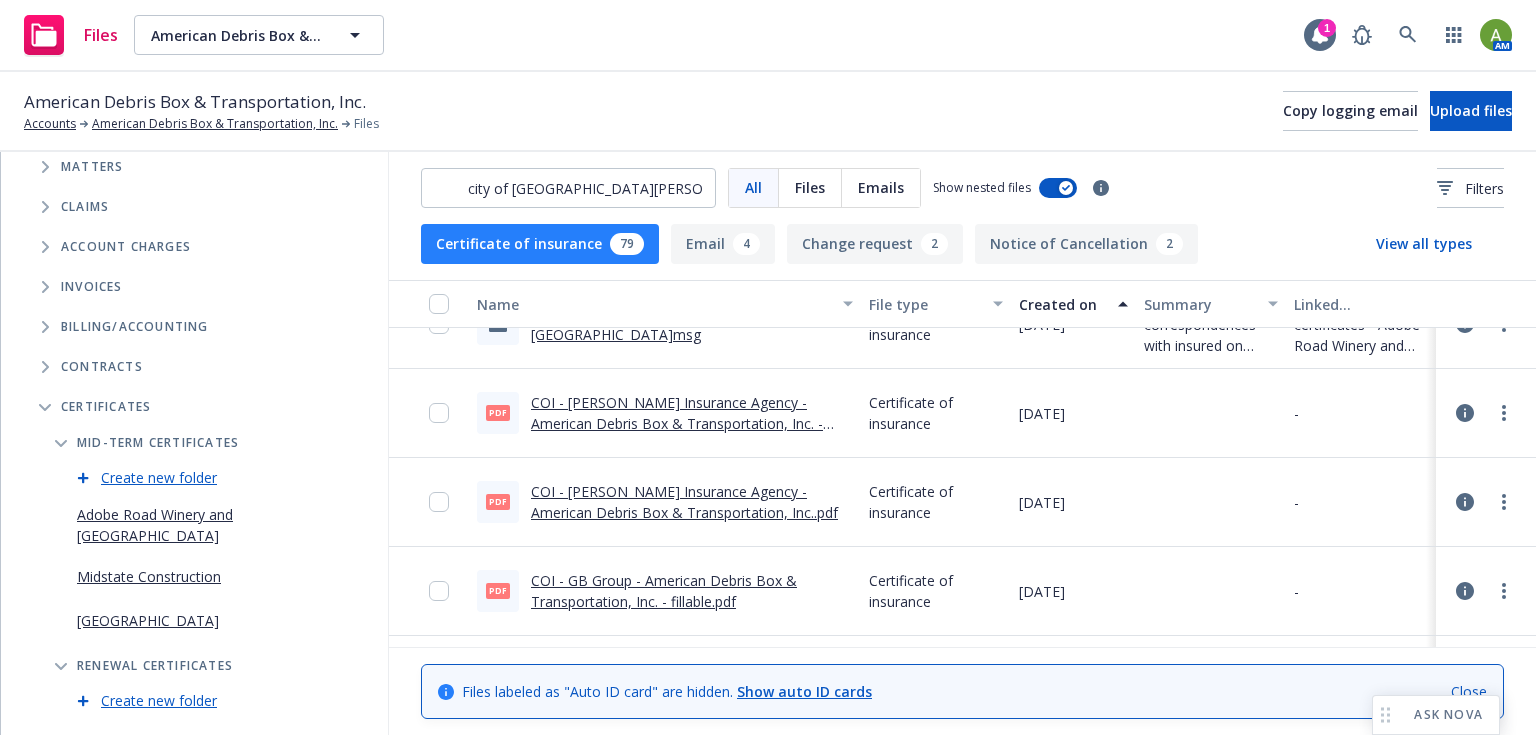 scroll, scrollTop: 0, scrollLeft: 0, axis: both 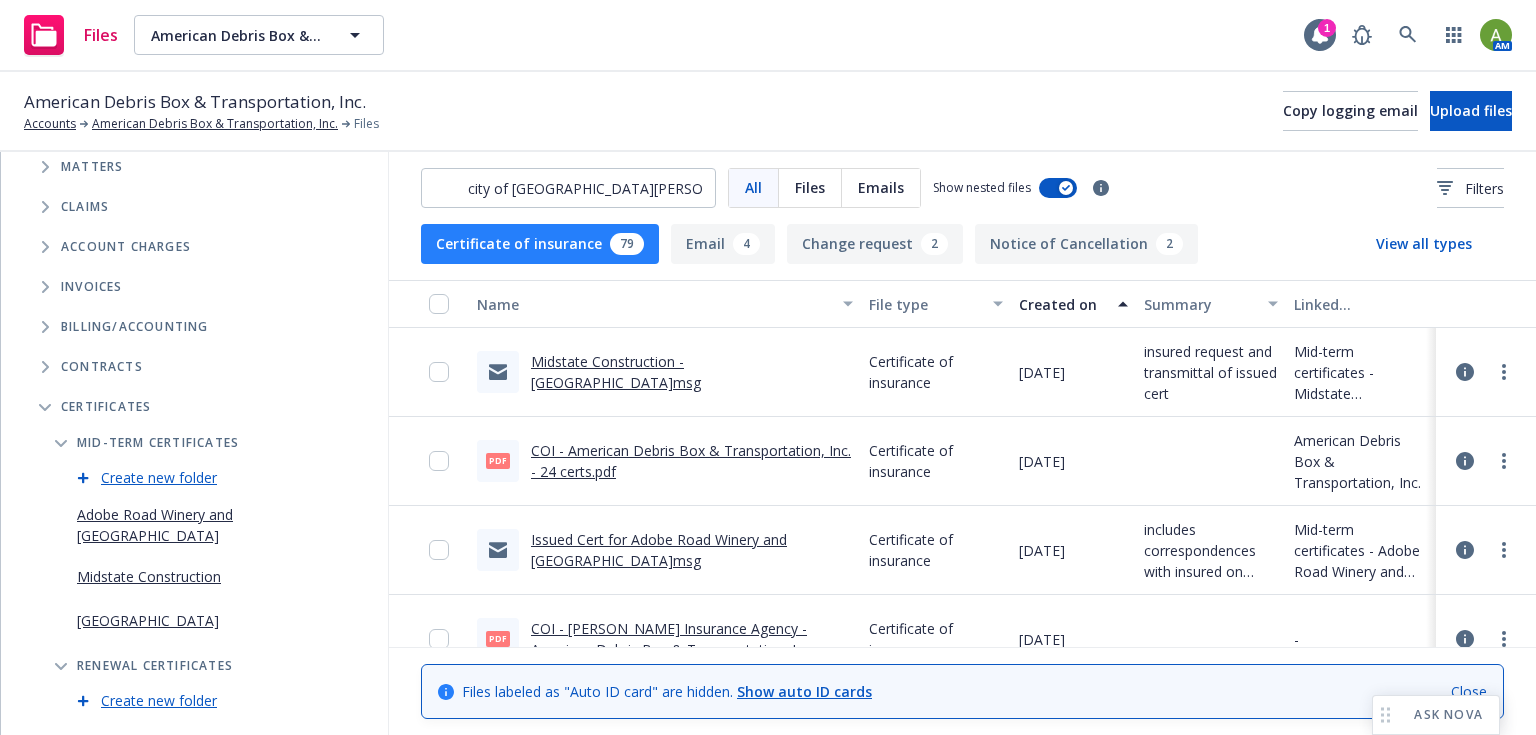 click on "Created on" at bounding box center (1062, 304) 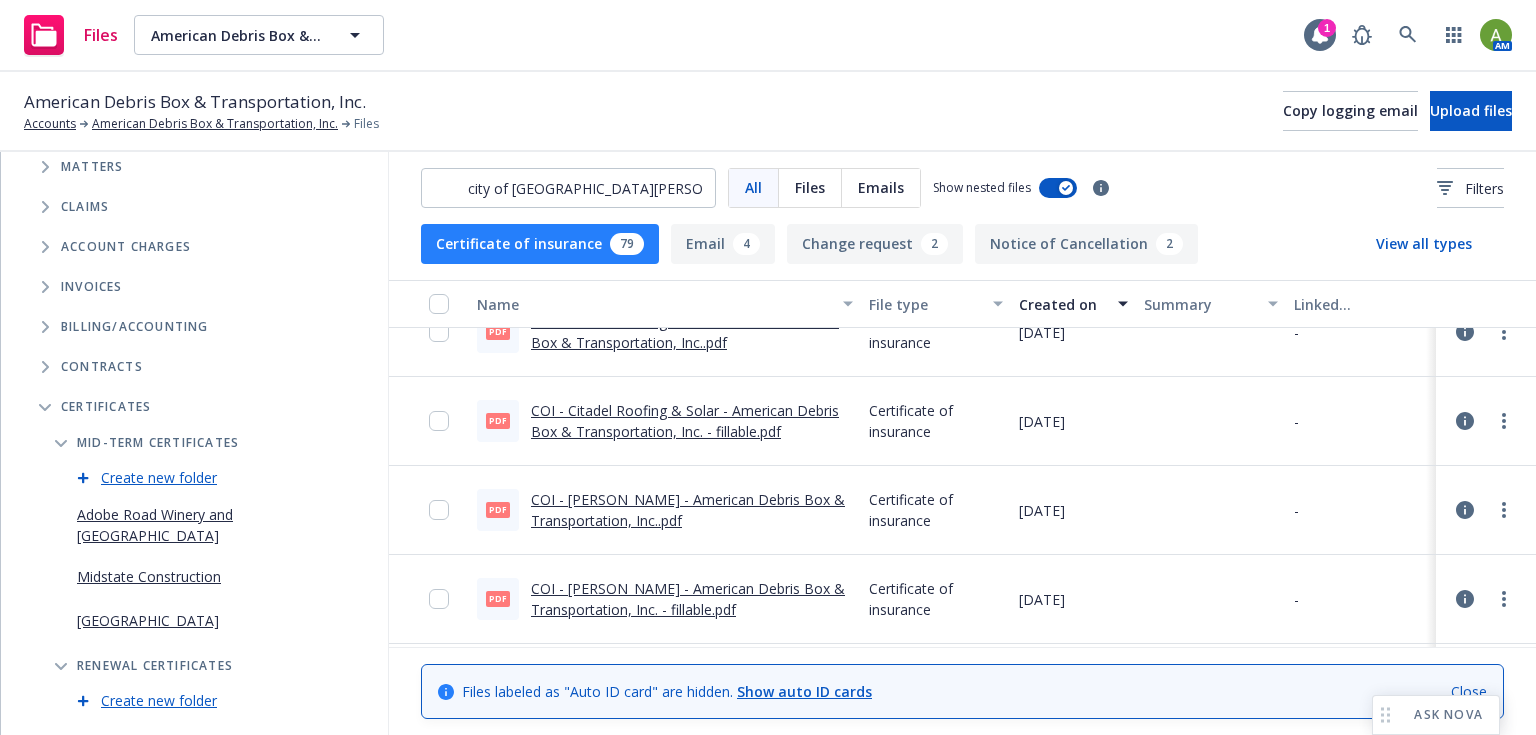scroll, scrollTop: 1840, scrollLeft: 0, axis: vertical 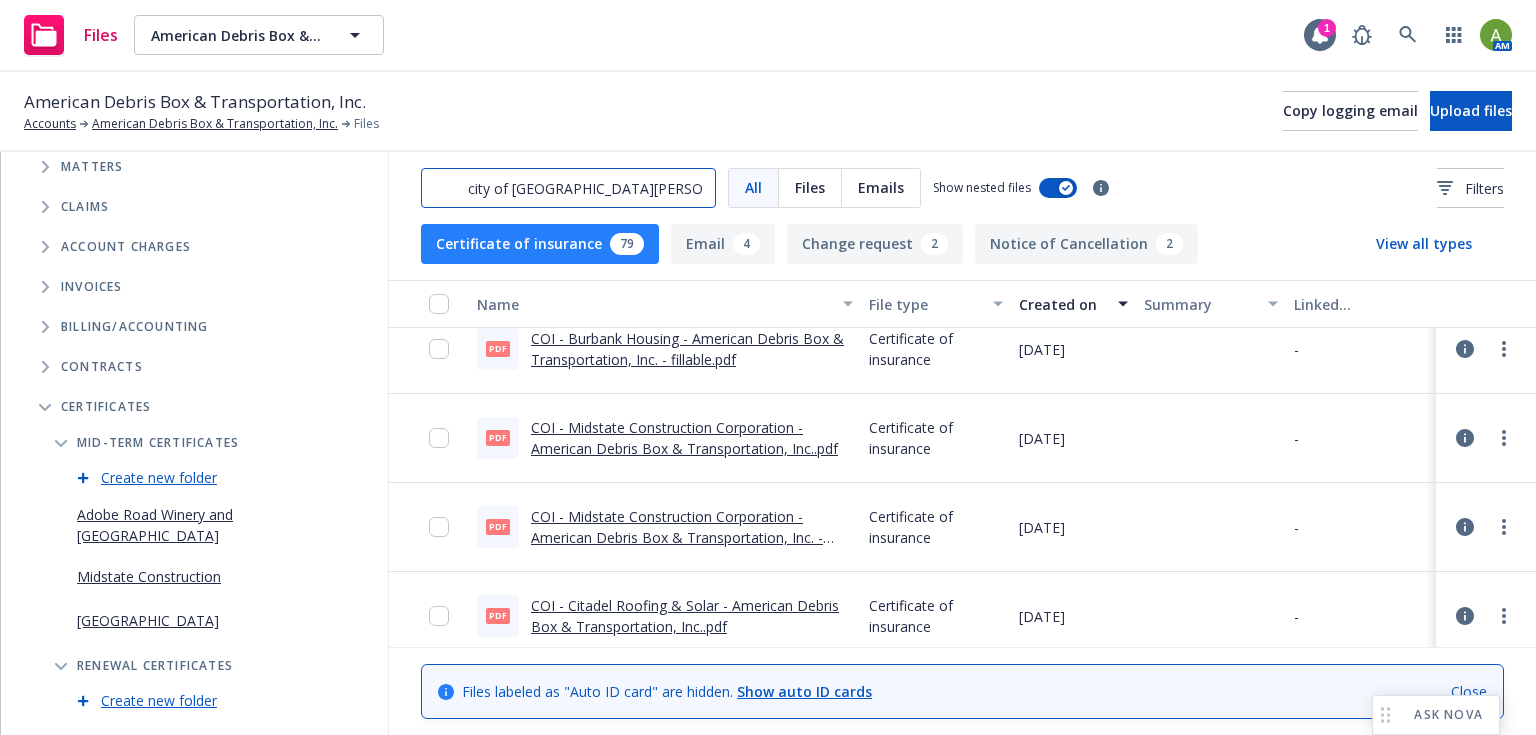 drag, startPoint x: 622, startPoint y: 192, endPoint x: -32, endPoint y: 223, distance: 654.7343 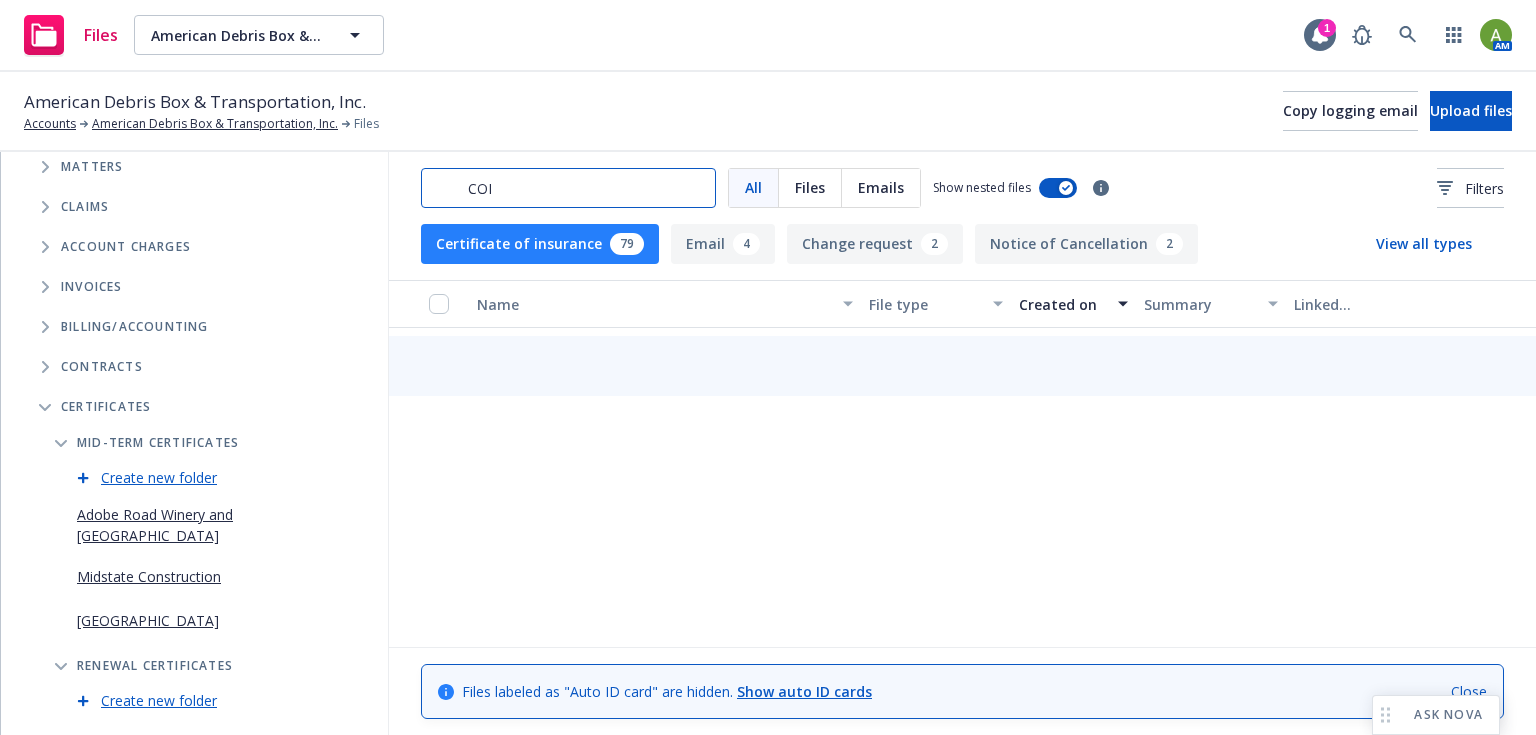 type on "COI" 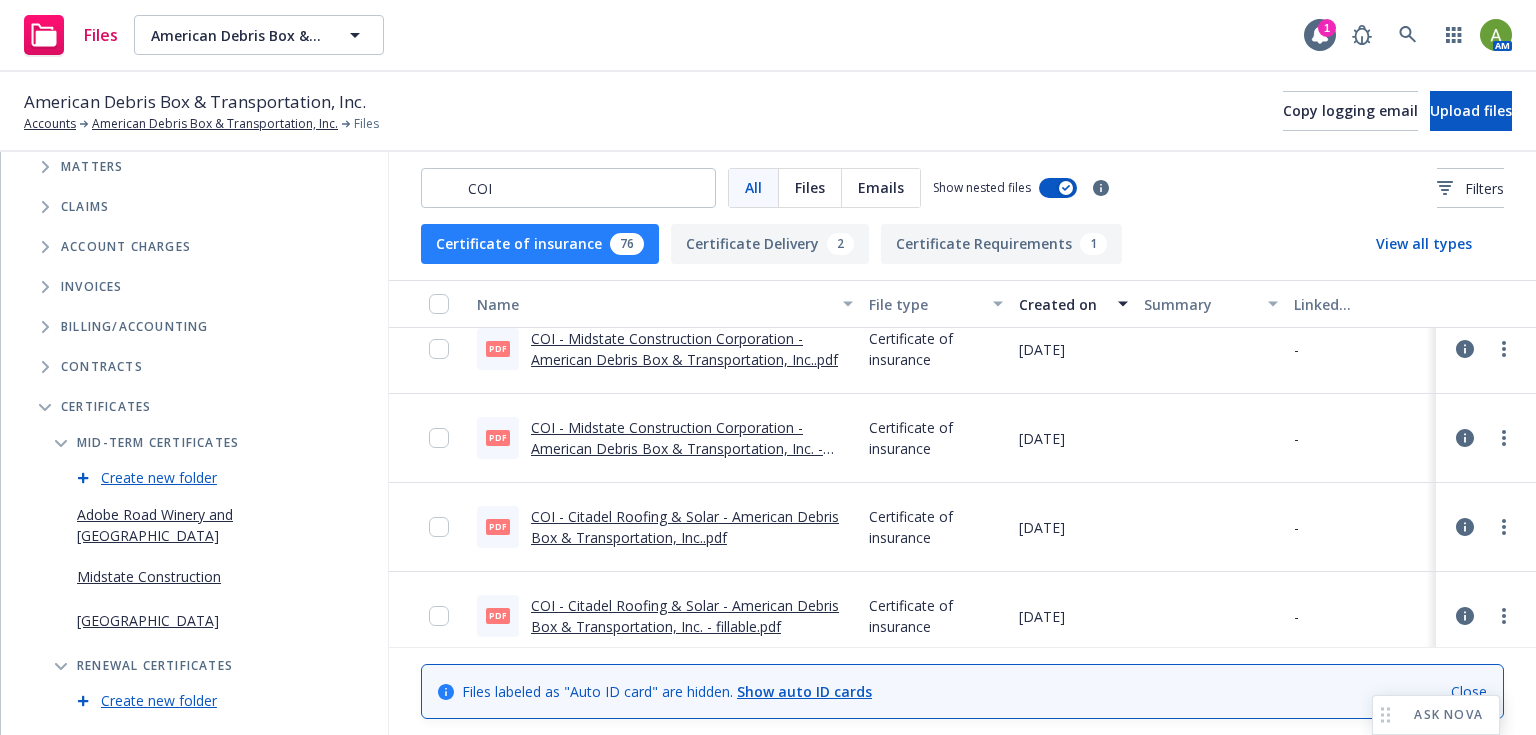 click on "Created on" at bounding box center [1062, 304] 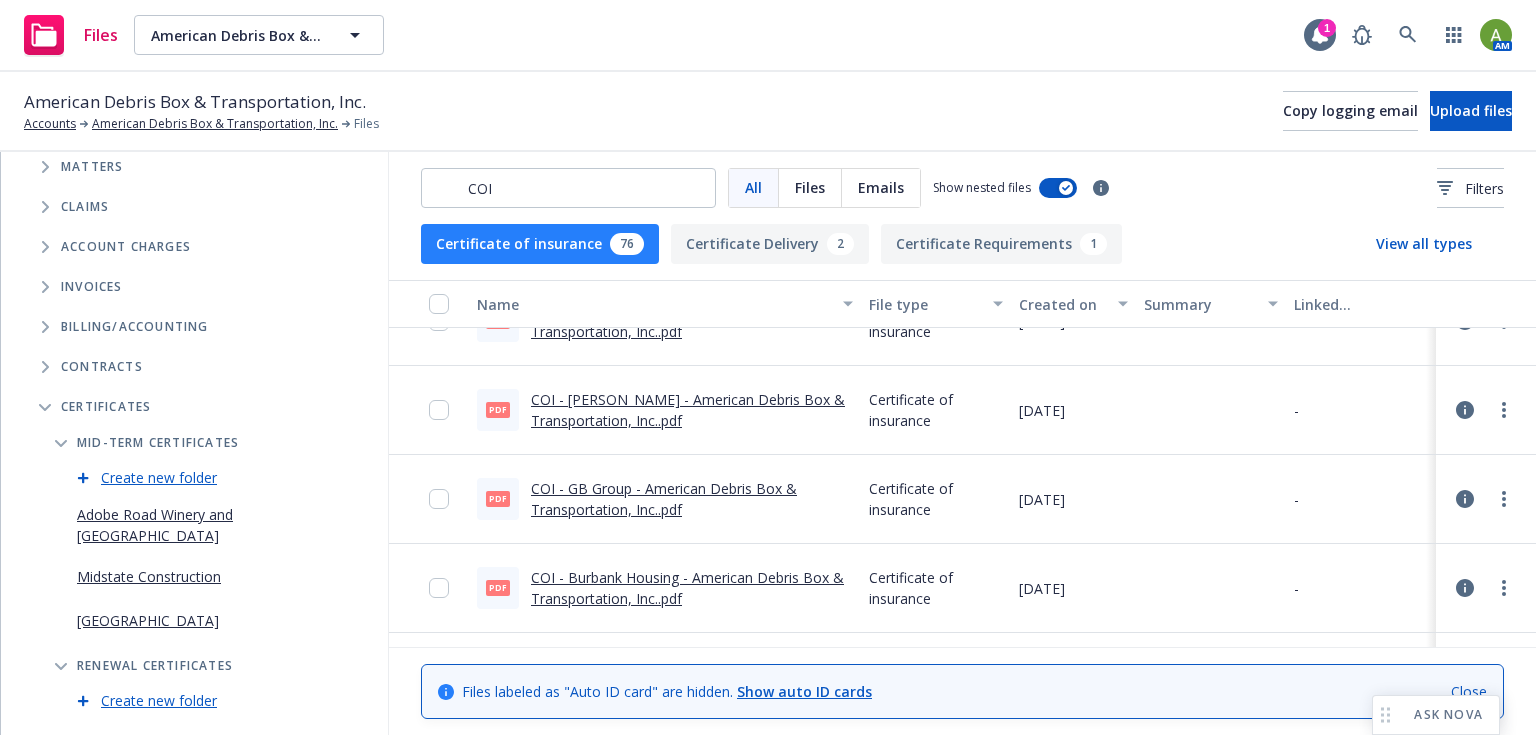 scroll, scrollTop: 0, scrollLeft: 0, axis: both 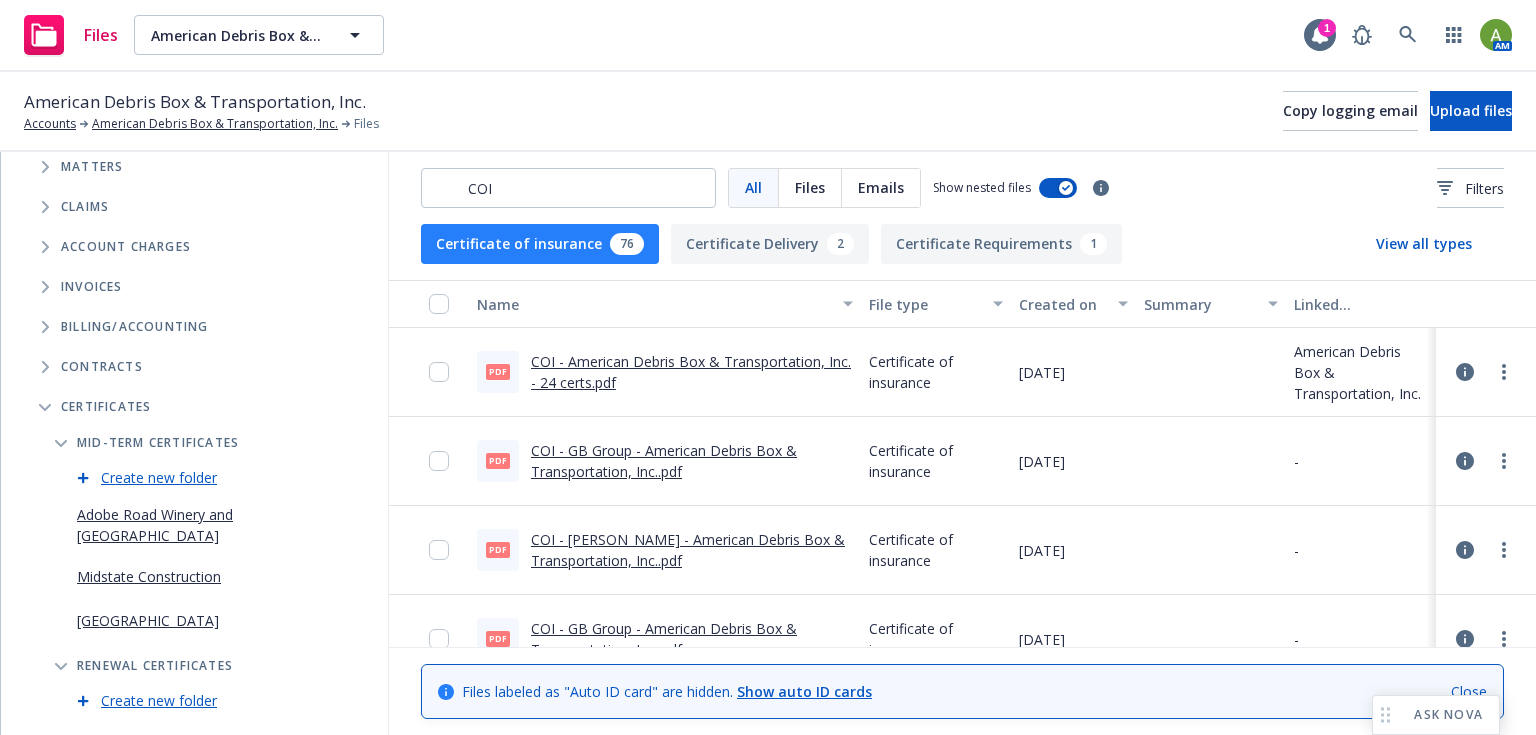 click on "Created on" at bounding box center (1062, 304) 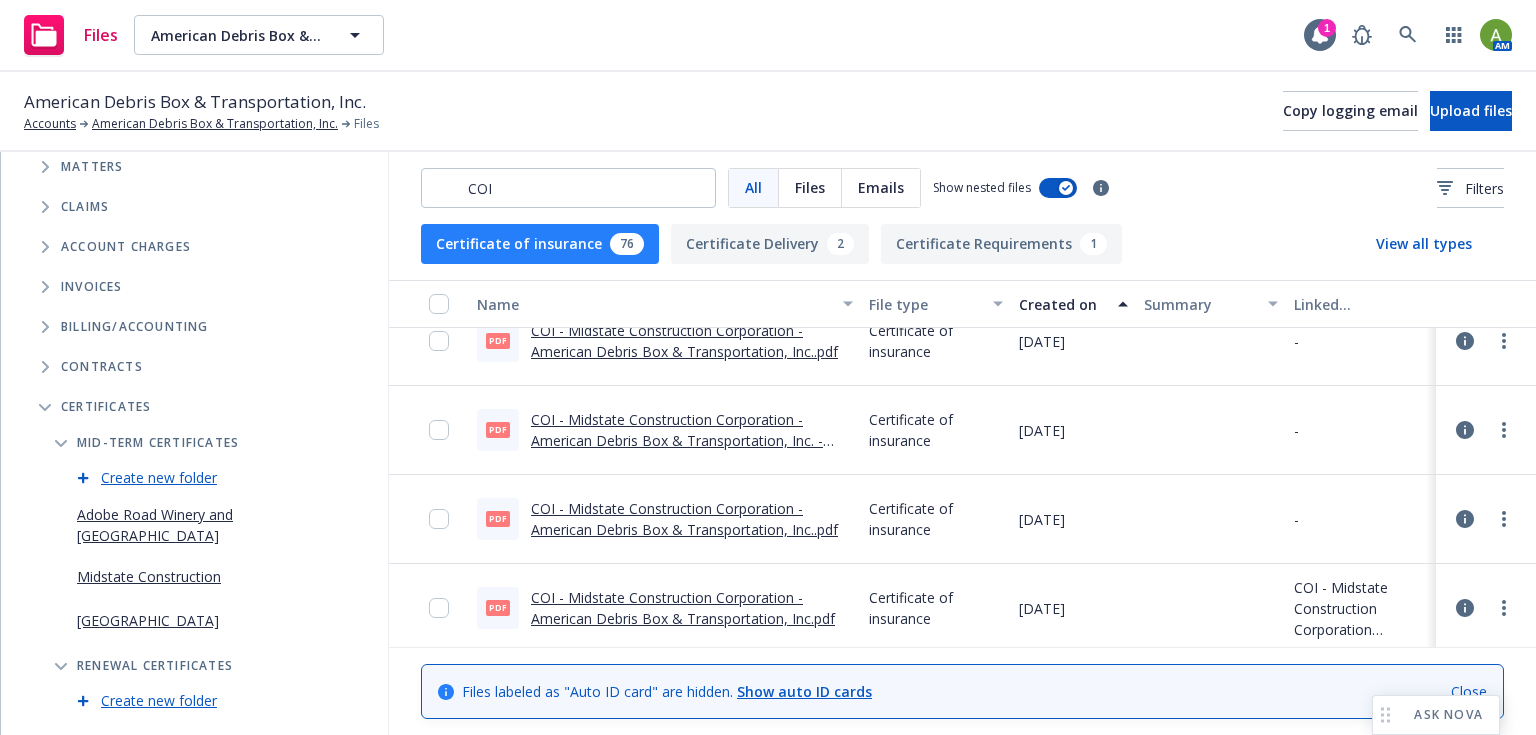 scroll, scrollTop: 6372, scrollLeft: 0, axis: vertical 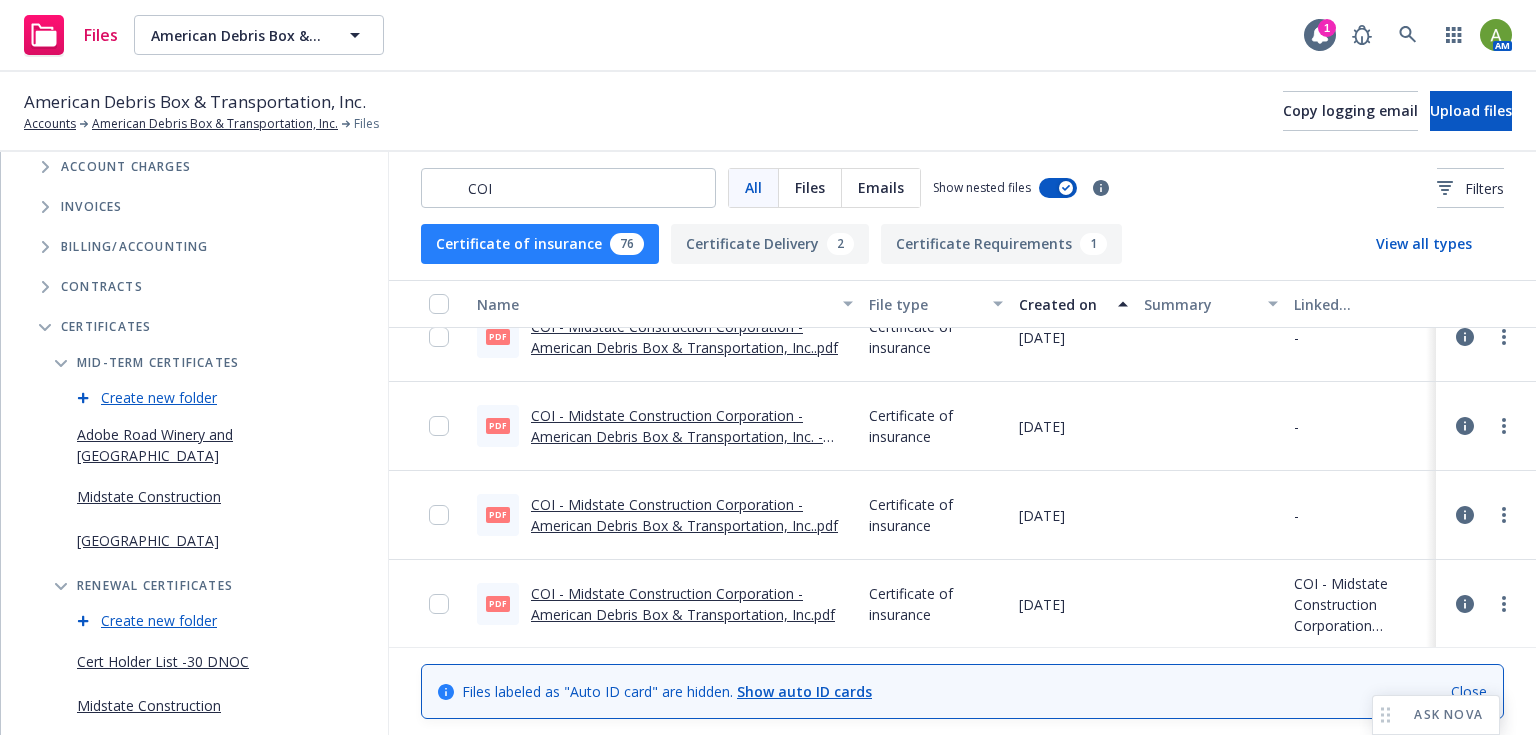 click on "Certificates" at bounding box center [106, 327] 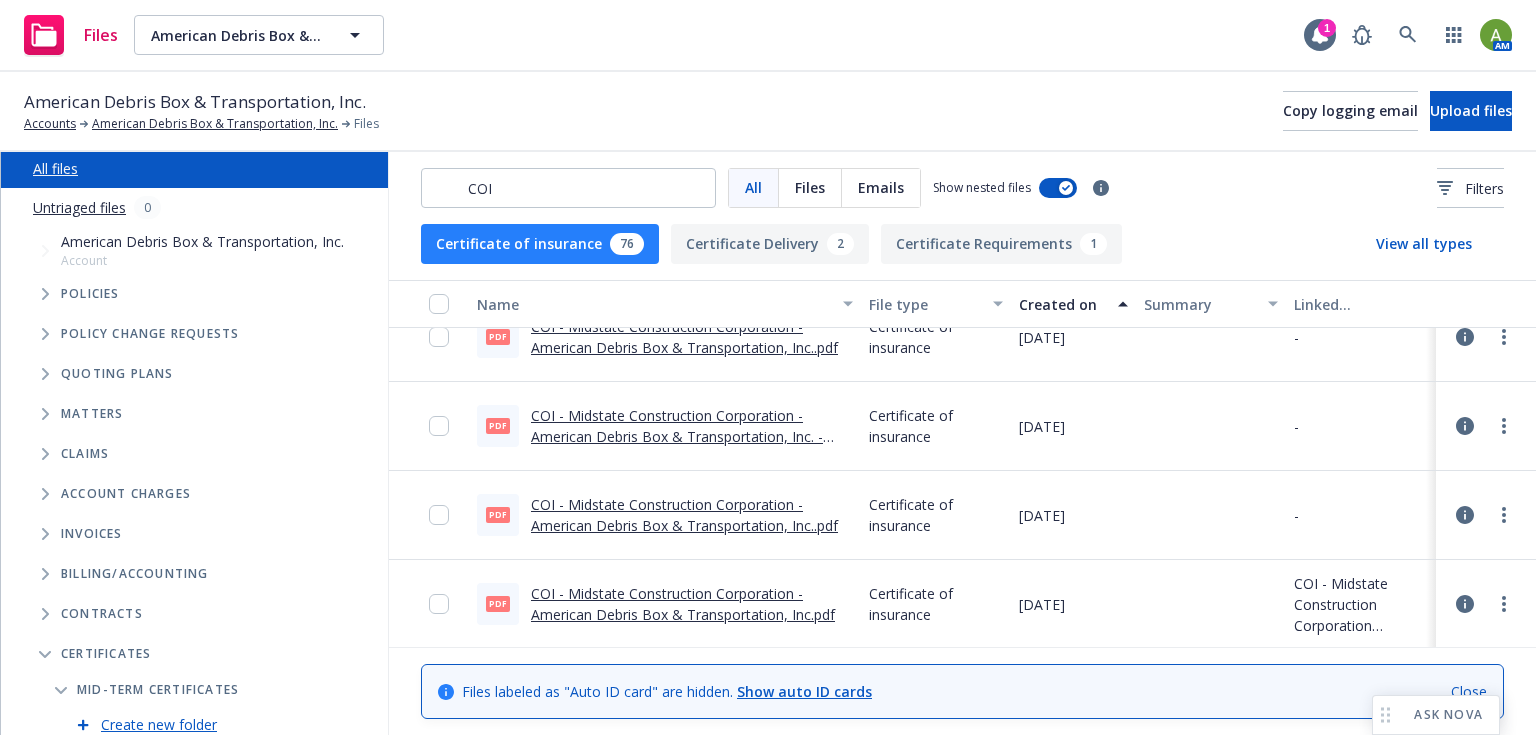 scroll, scrollTop: 0, scrollLeft: 0, axis: both 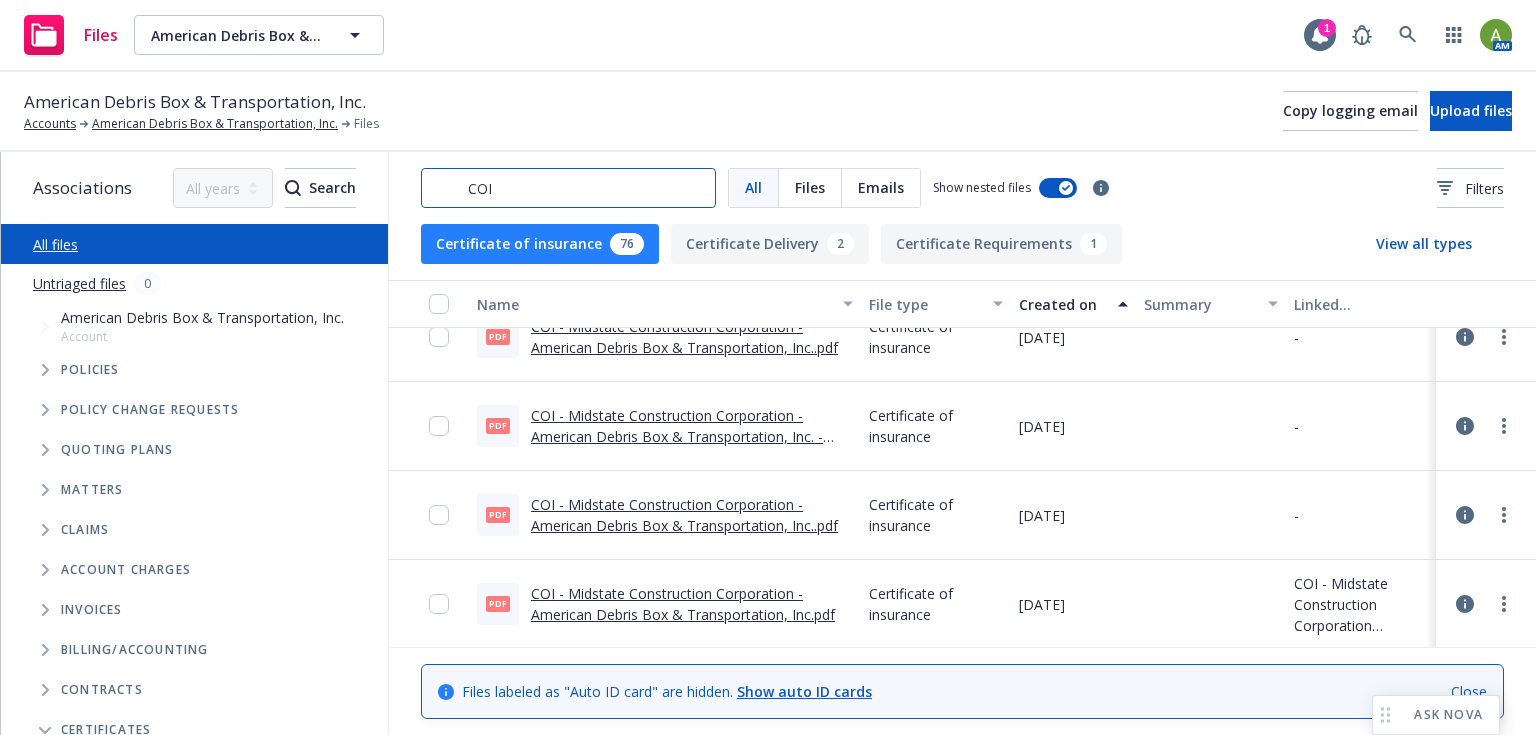 drag, startPoint x: 585, startPoint y: 188, endPoint x: 90, endPoint y: 220, distance: 496.03326 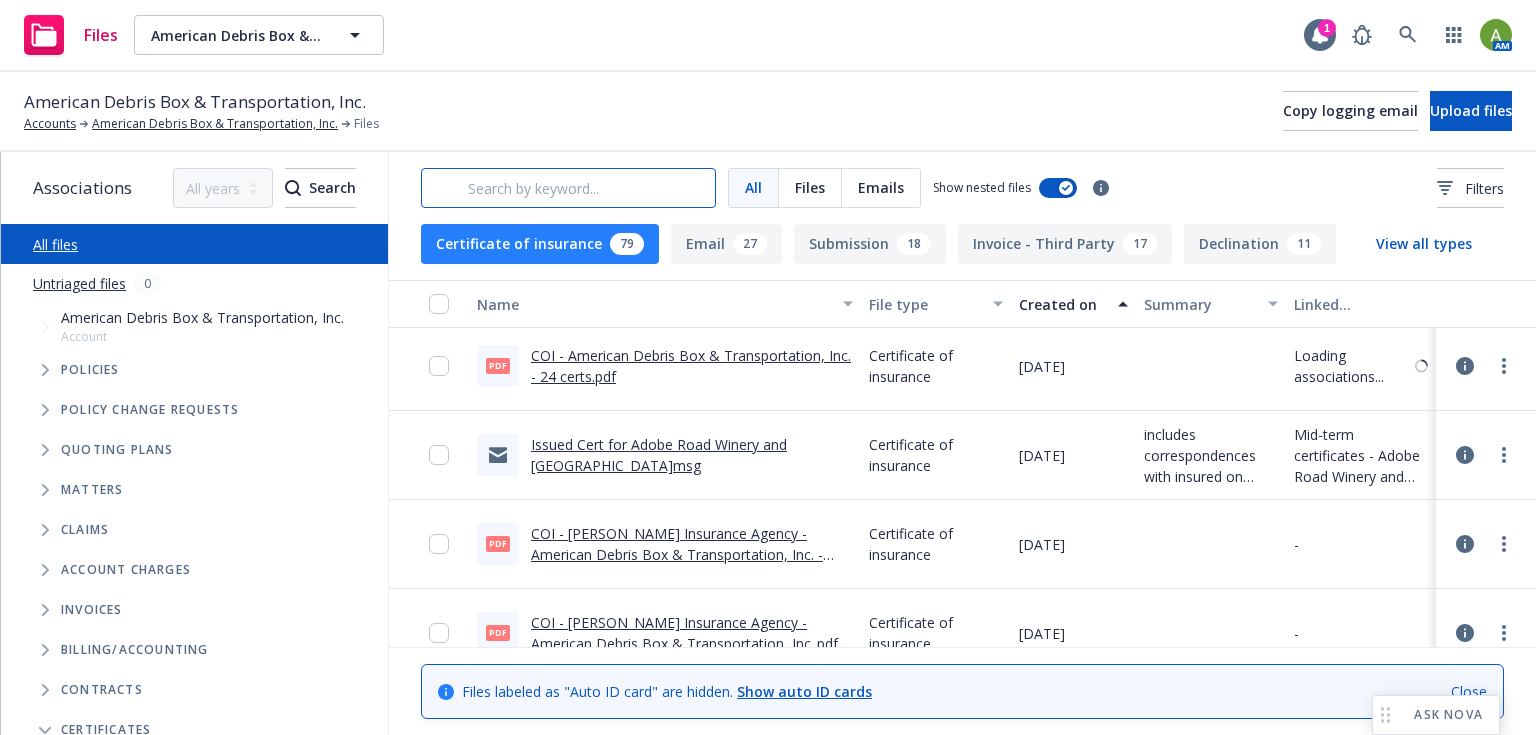 scroll, scrollTop: 0, scrollLeft: 0, axis: both 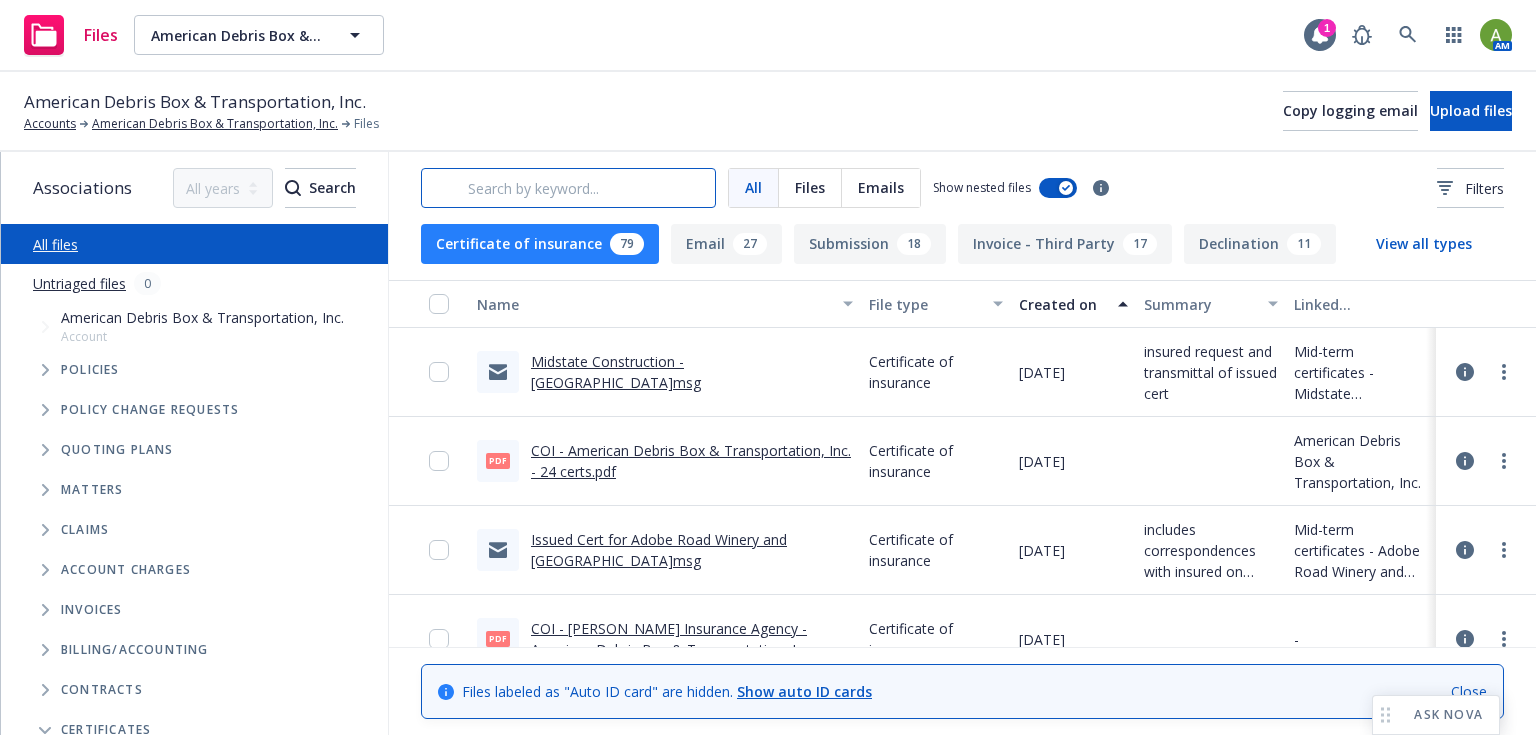 type 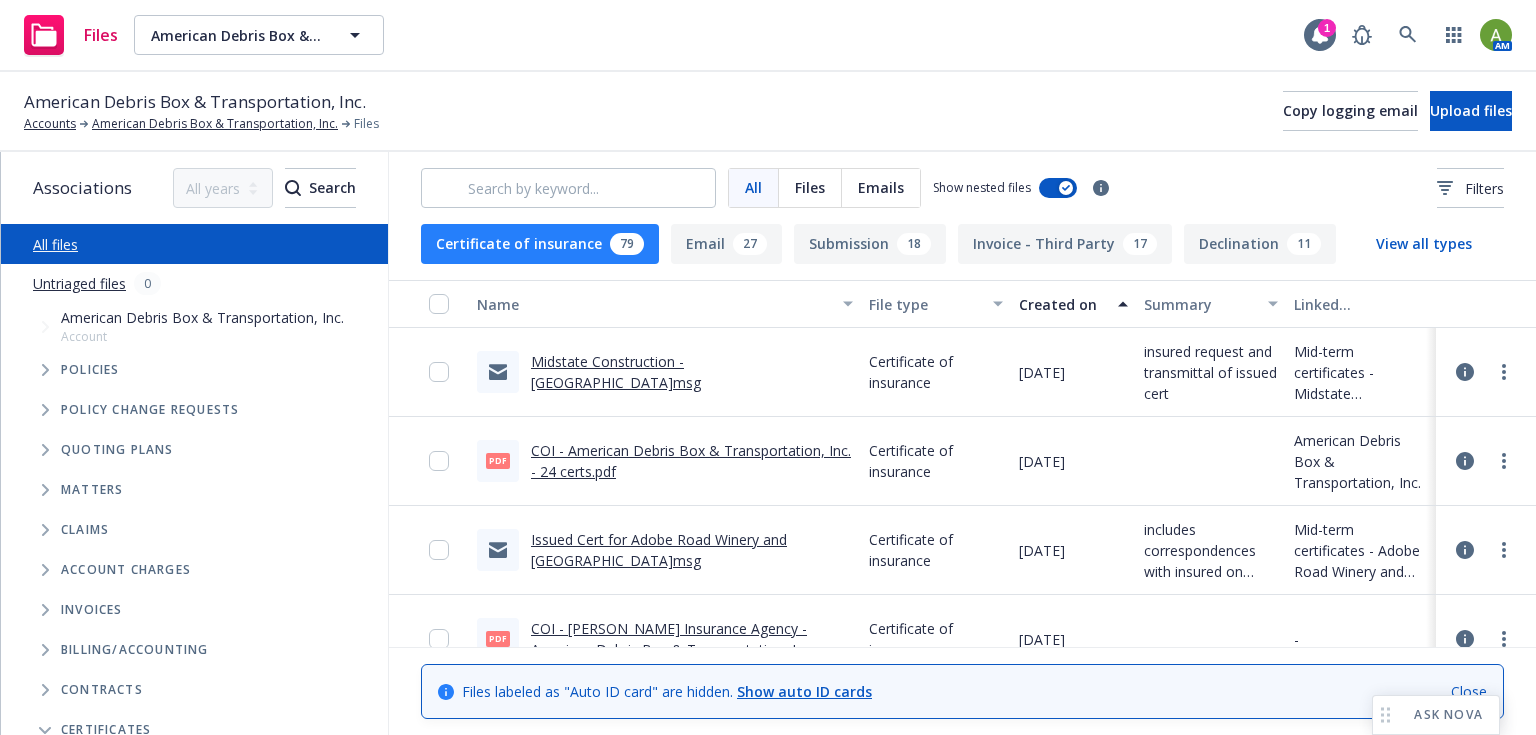 click on "Created on" at bounding box center (1062, 304) 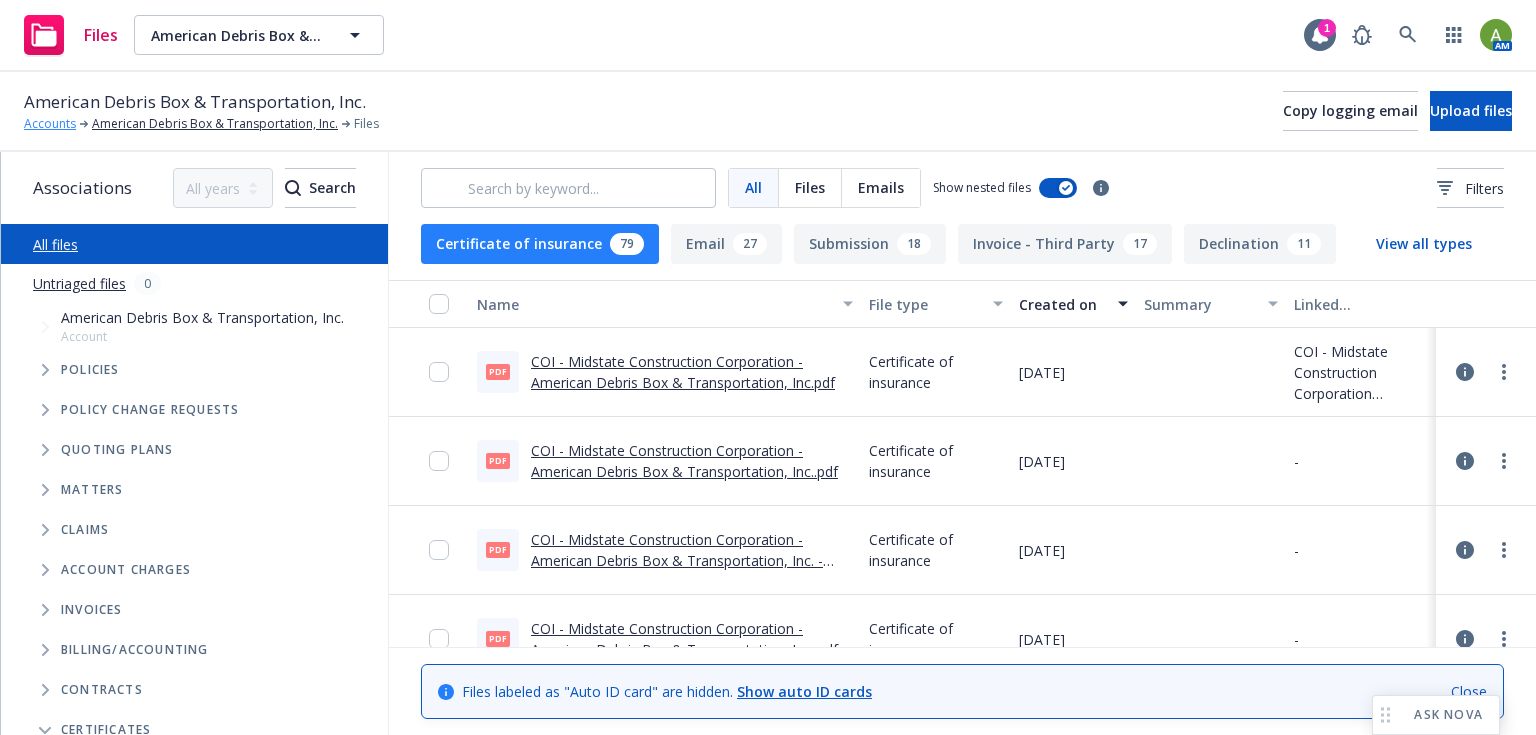 click on "Accounts" at bounding box center [50, 124] 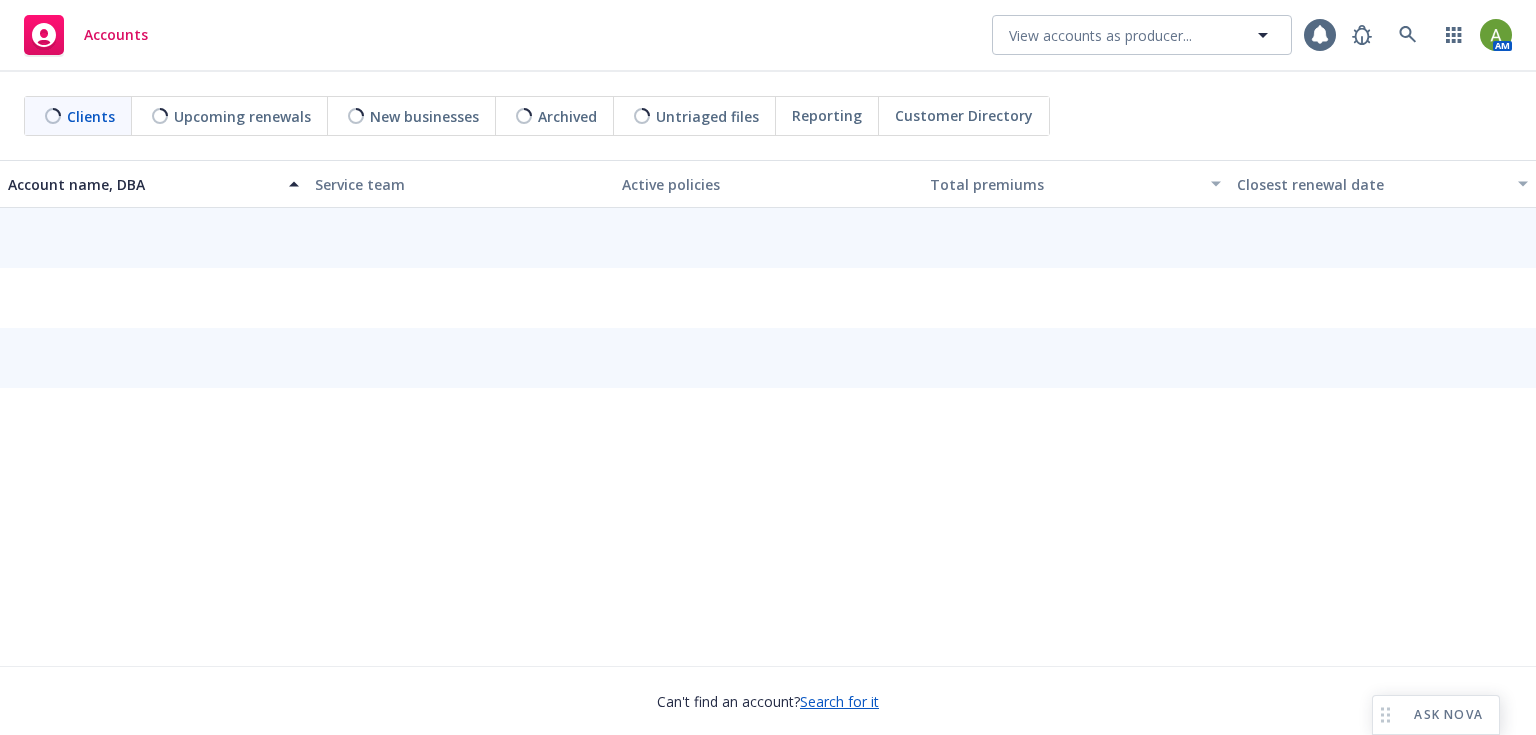 scroll, scrollTop: 0, scrollLeft: 0, axis: both 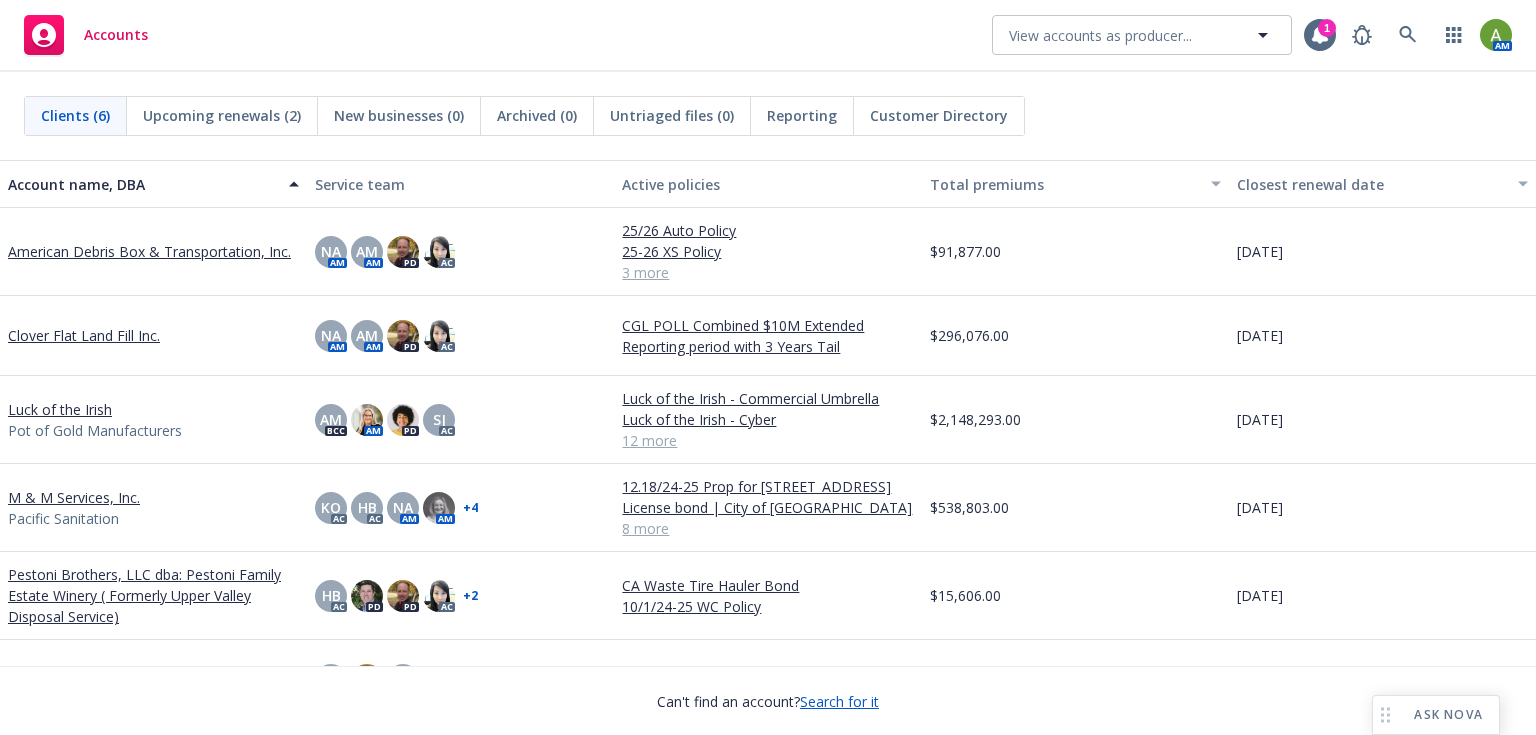 click on "American Debris Box & Transportation, Inc." at bounding box center [149, 251] 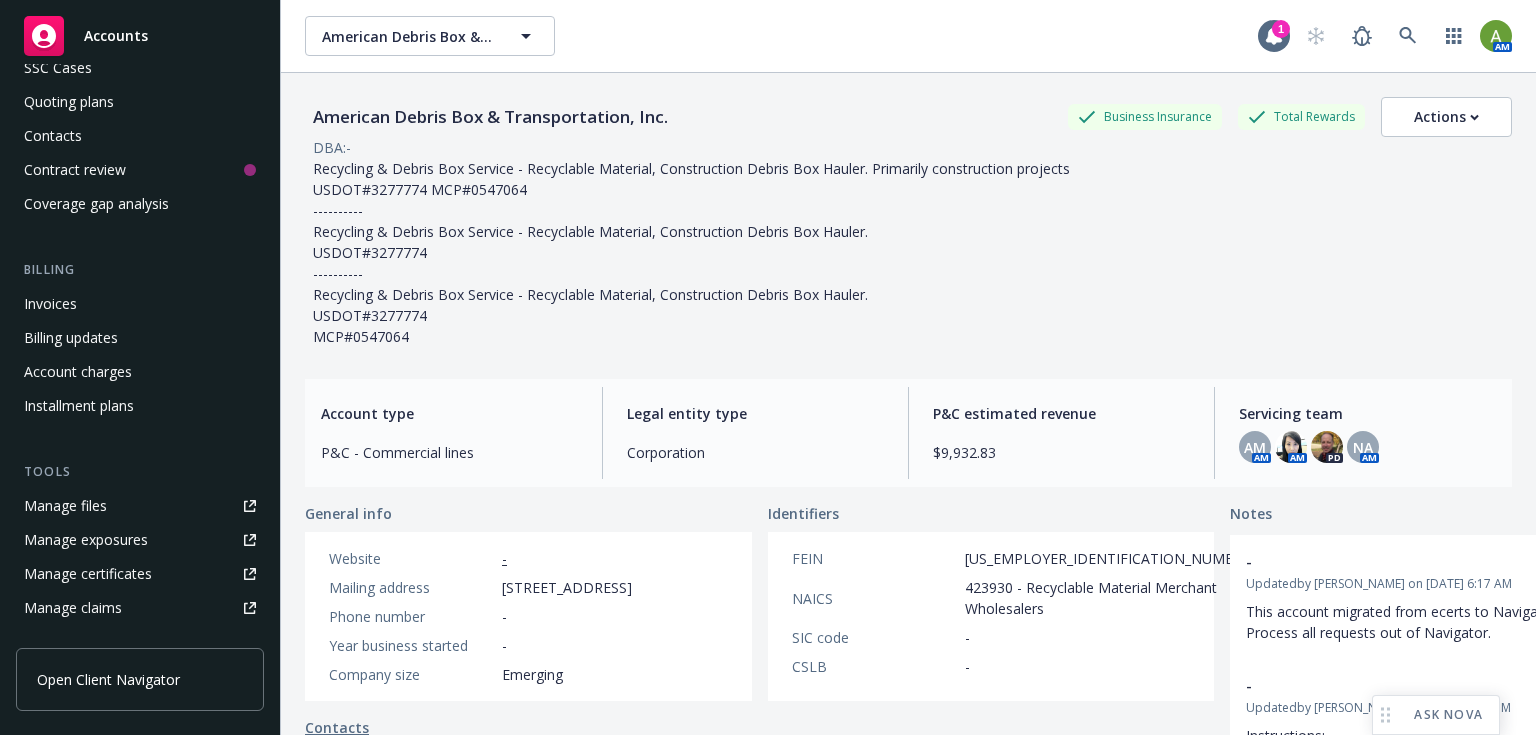 scroll, scrollTop: 320, scrollLeft: 0, axis: vertical 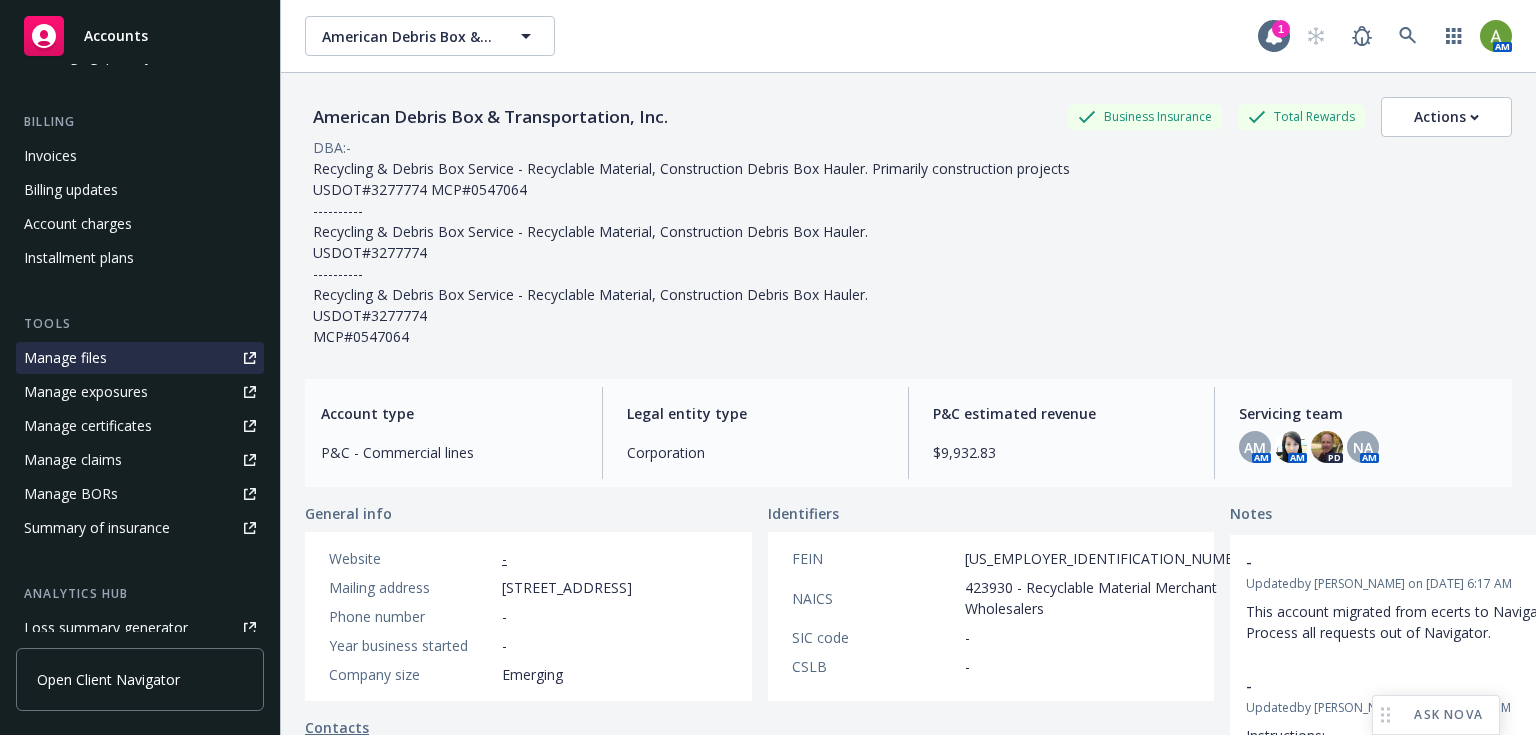 click on "Manage files" at bounding box center [65, 358] 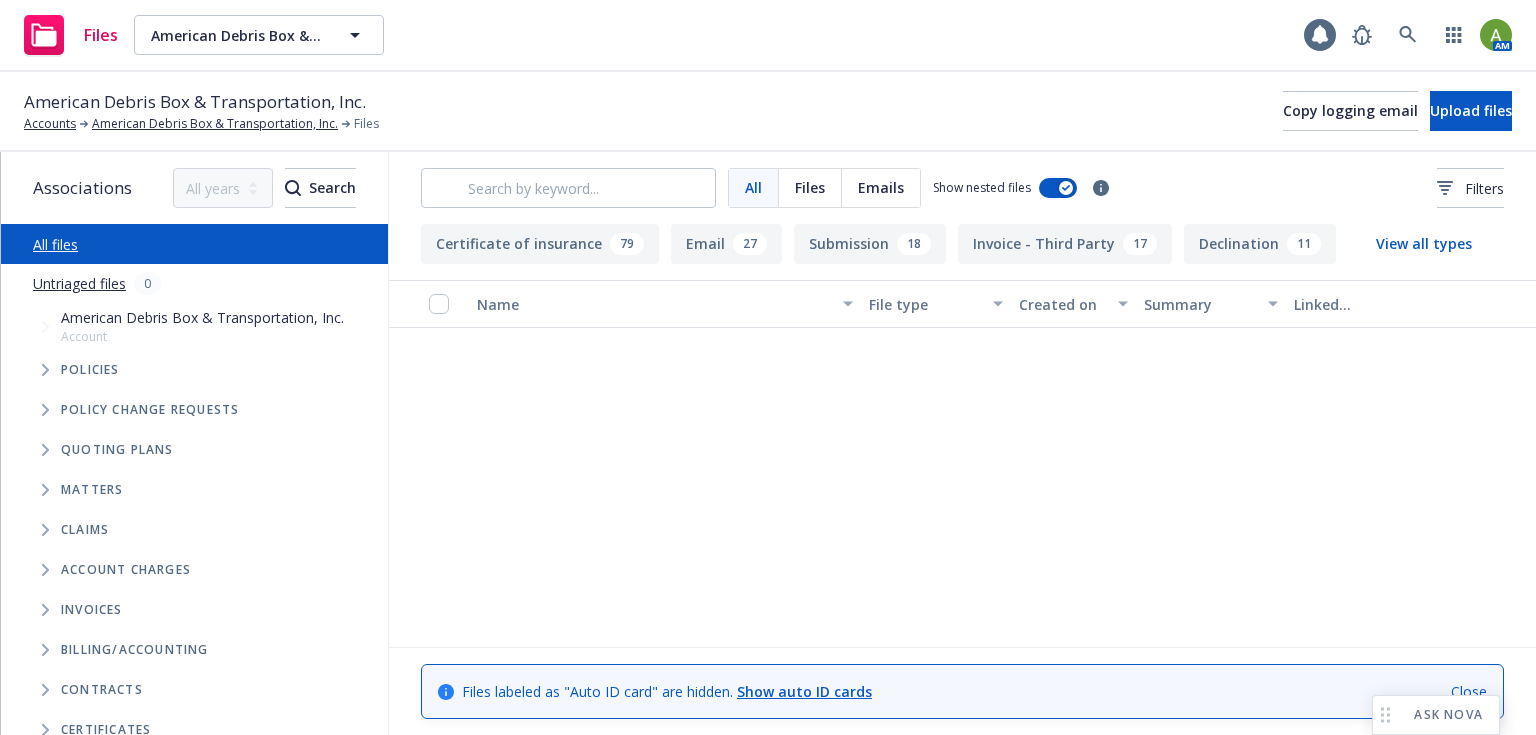 scroll, scrollTop: 0, scrollLeft: 0, axis: both 